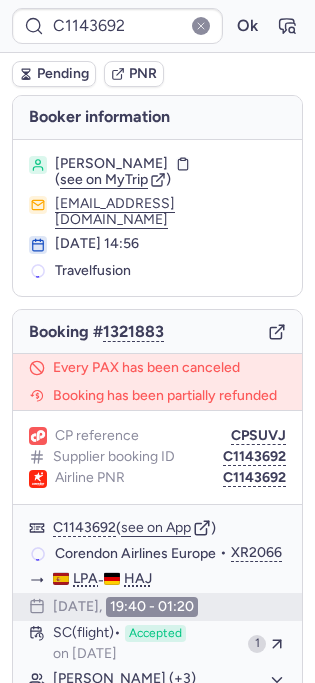 scroll, scrollTop: 0, scrollLeft: 0, axis: both 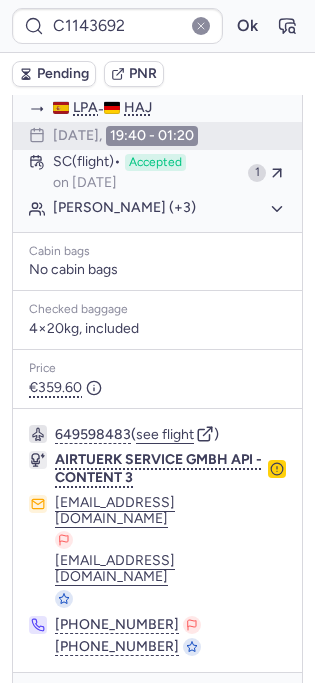 click at bounding box center [274, 701] 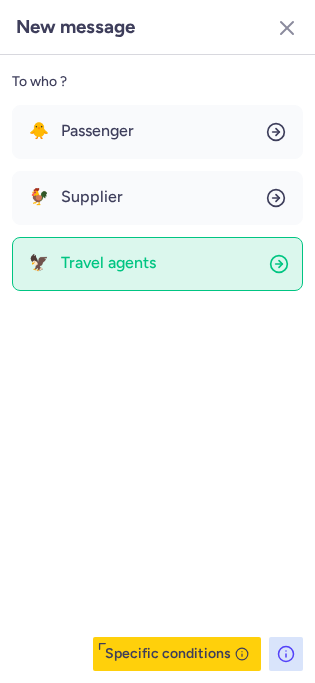 click on "🦅 Travel agents" 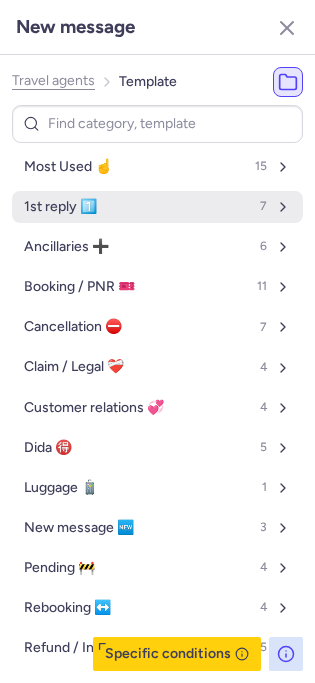 click on "1st reply 1️⃣" at bounding box center (60, 207) 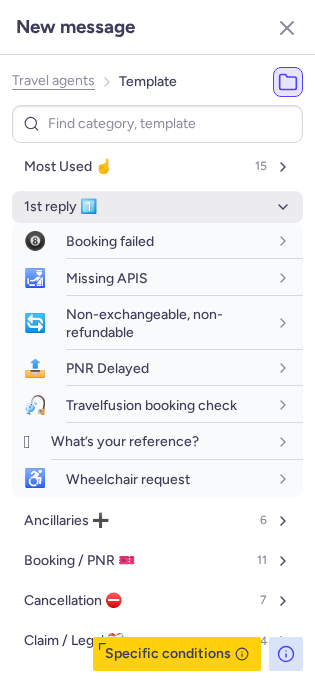 click on "1st reply 1️⃣" at bounding box center [157, 207] 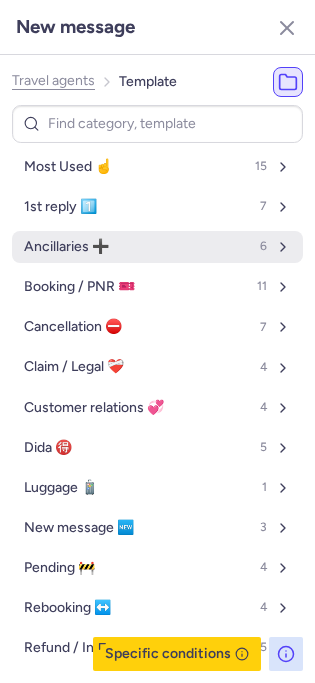 click on "Ancillaries ➕ 6" at bounding box center [157, 247] 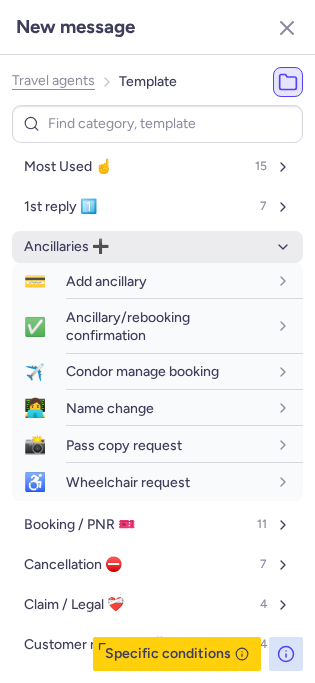 click on "Ancillaries ➕" at bounding box center (157, 247) 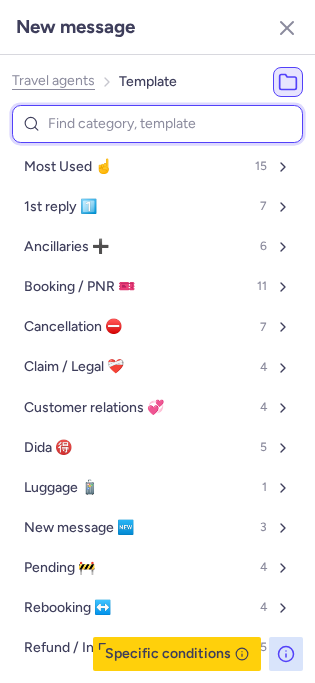 click at bounding box center [157, 124] 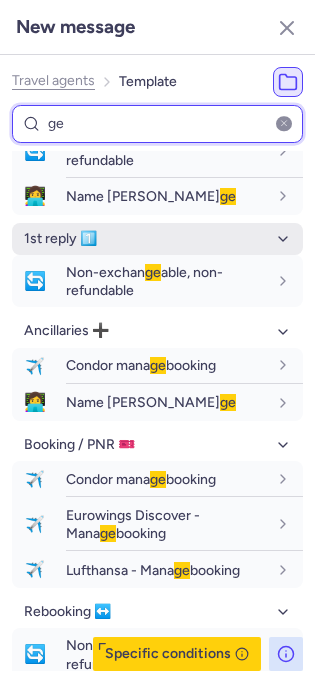 scroll, scrollTop: 0, scrollLeft: 0, axis: both 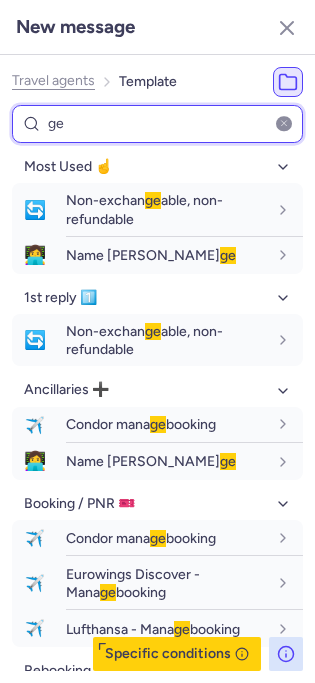type on "ge" 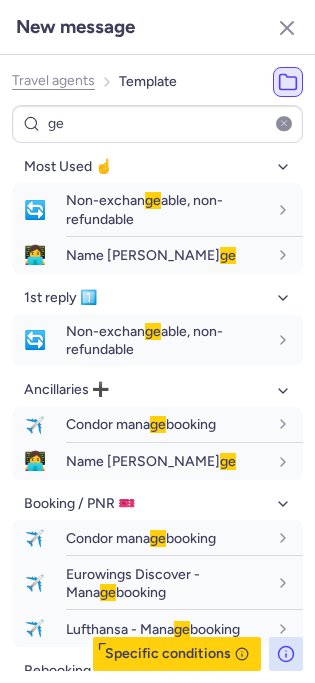 click at bounding box center (284, 124) 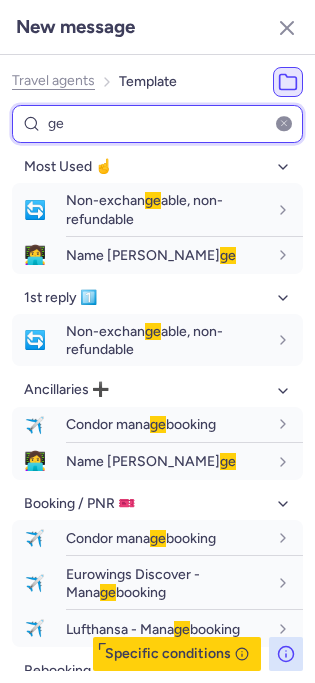 type 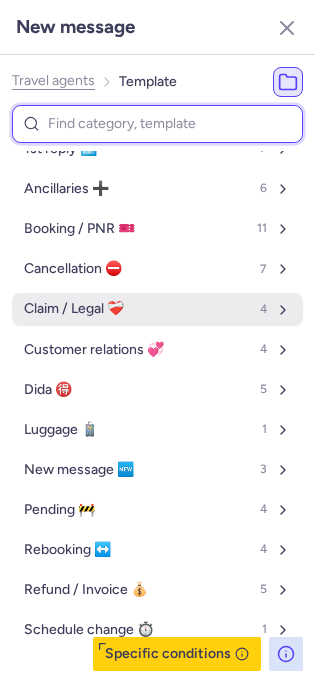 scroll, scrollTop: 74, scrollLeft: 0, axis: vertical 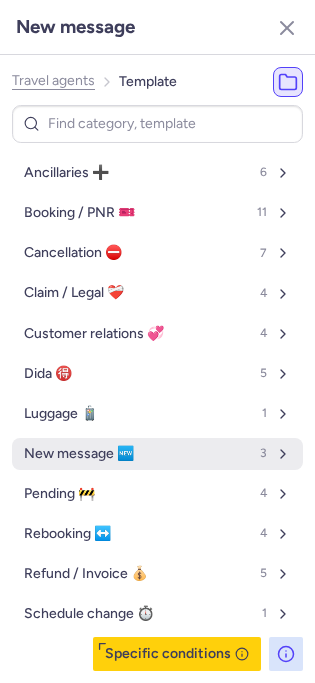 click on "New message 🆕 3" at bounding box center (157, 454) 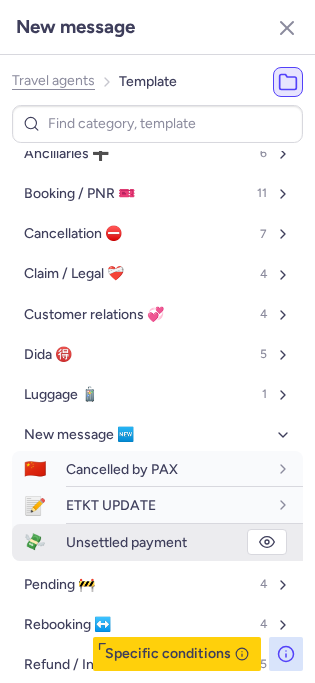scroll, scrollTop: 119, scrollLeft: 0, axis: vertical 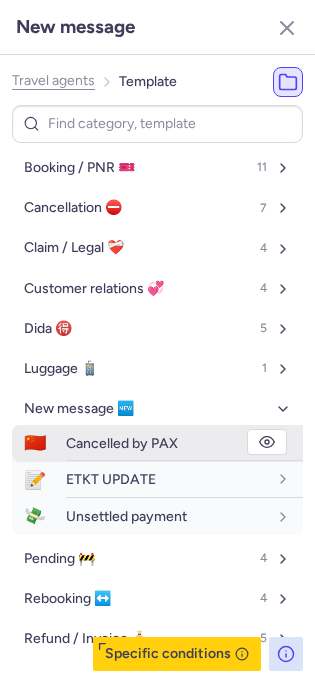 click on "Cancelled by PAX" at bounding box center [184, 443] 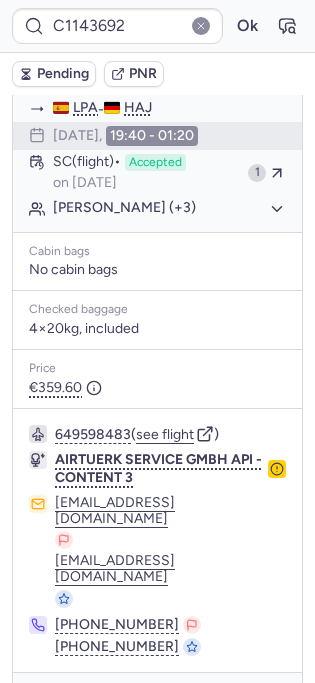 type on "CPWTQ9" 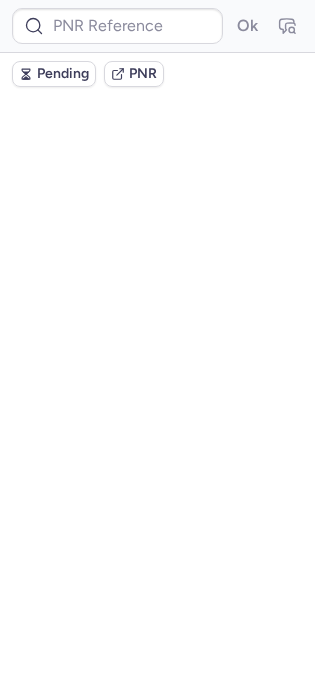 scroll, scrollTop: 0, scrollLeft: 0, axis: both 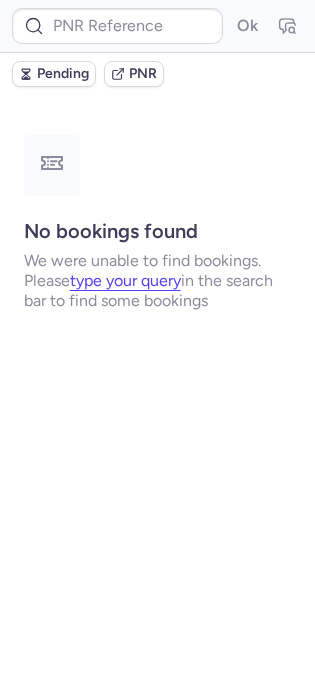 type on "CPWTQ9" 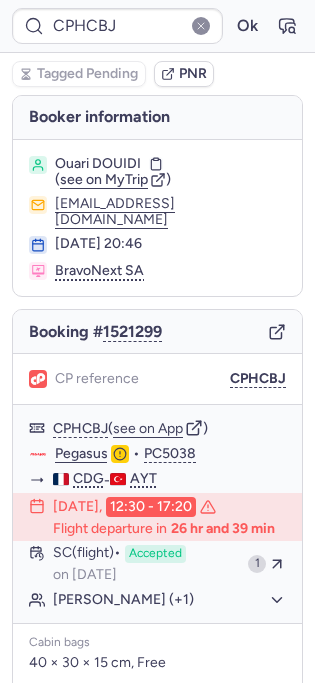 type on "CPWTQ9" 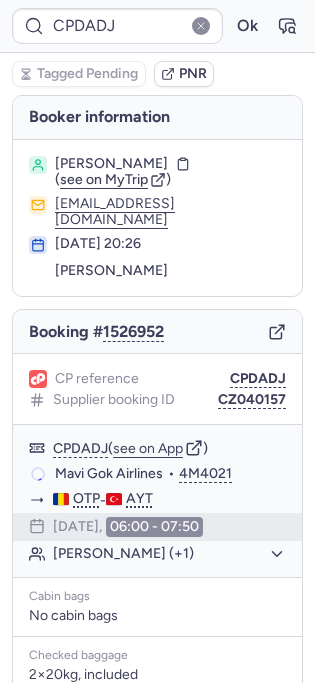 type on "CPWTQ9" 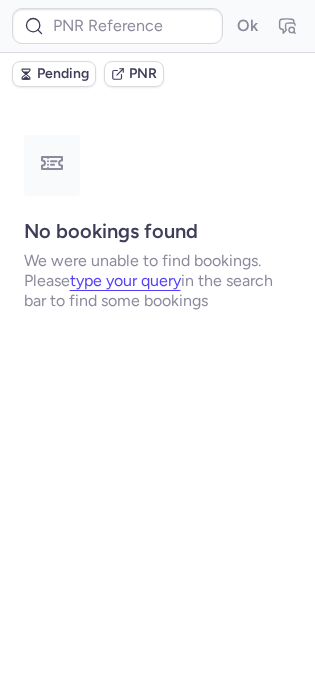 type on "CPWTQ9" 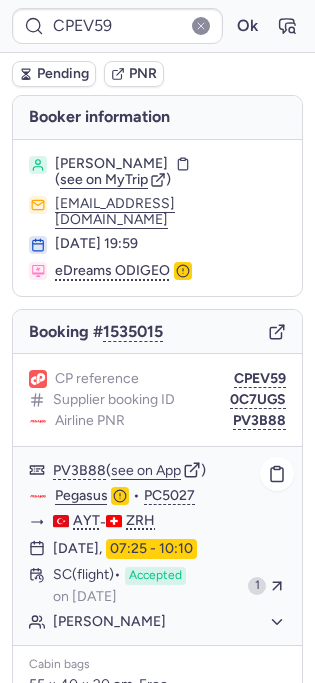 type on "CPSZ5X" 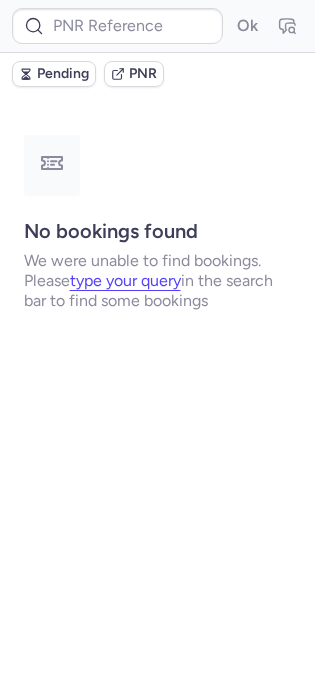 type on "CPWTQ9" 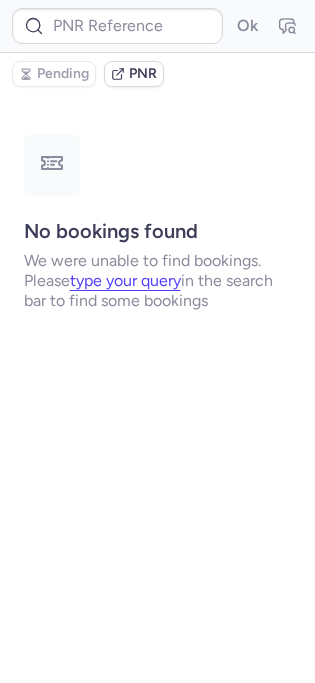 scroll, scrollTop: 0, scrollLeft: 0, axis: both 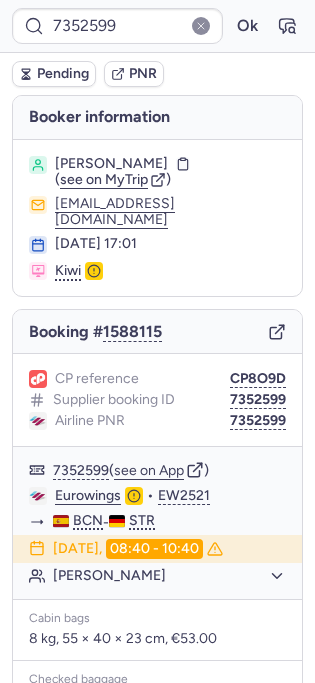 type on "6111925" 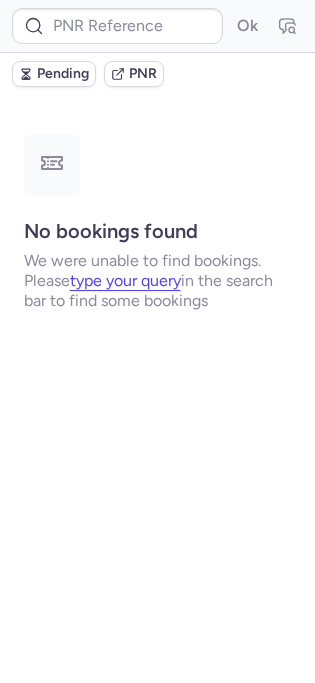 type on "7352569" 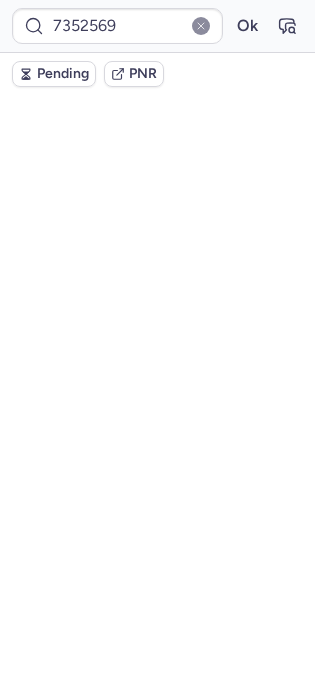 scroll, scrollTop: 333, scrollLeft: 0, axis: vertical 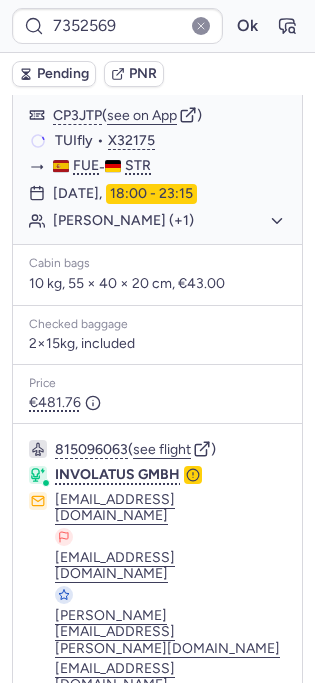 type on "CPLGBI" 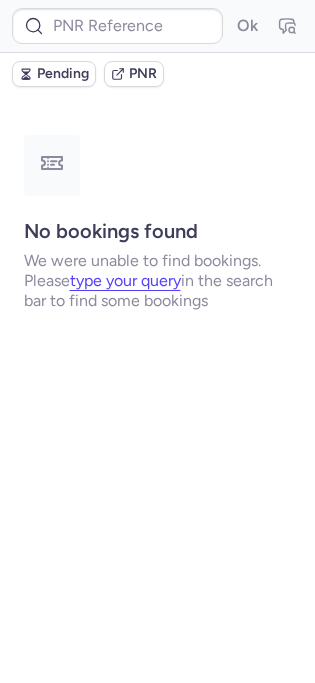 scroll, scrollTop: 0, scrollLeft: 0, axis: both 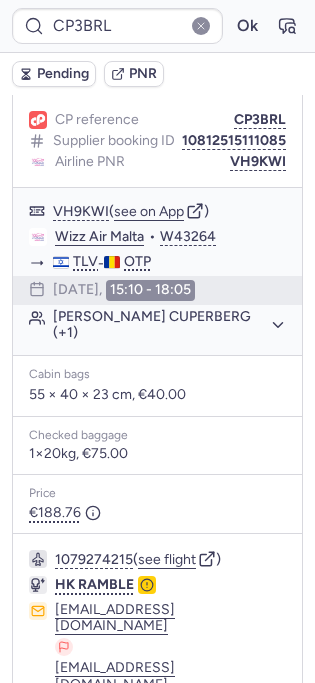 type on "CPZHPC" 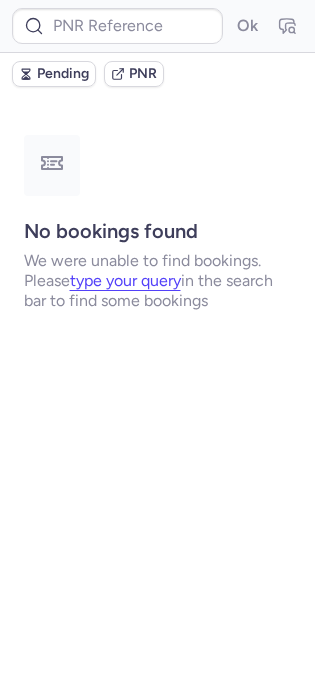 scroll, scrollTop: 0, scrollLeft: 0, axis: both 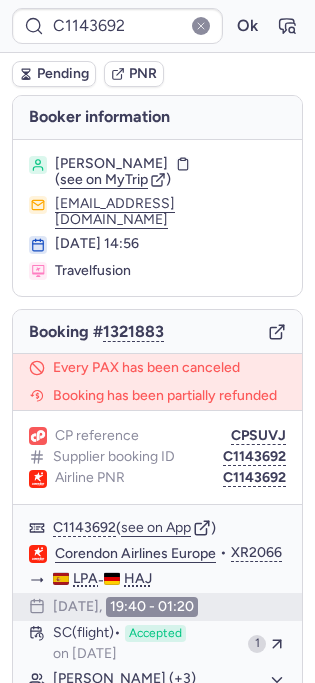 type on "CPJ3BO" 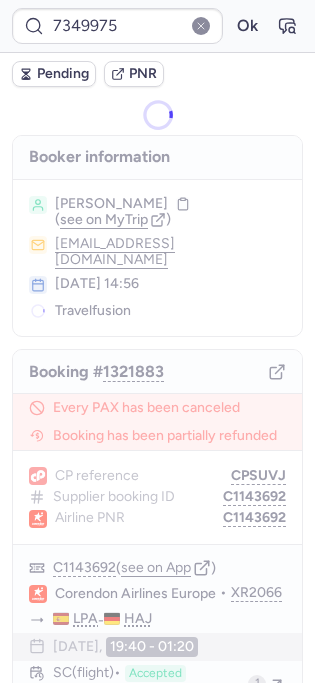 type on "CPRMCK" 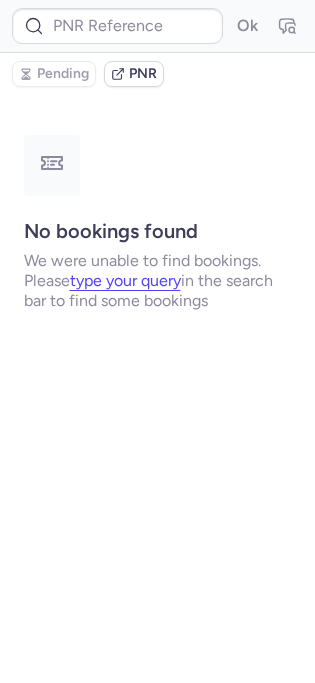 type on "CPLUHR" 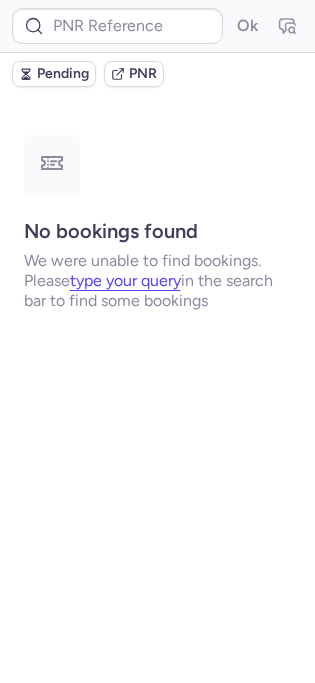 type on "7352599" 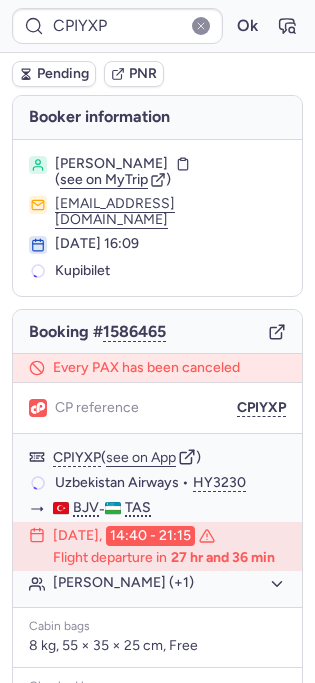 type on "CPHMRE" 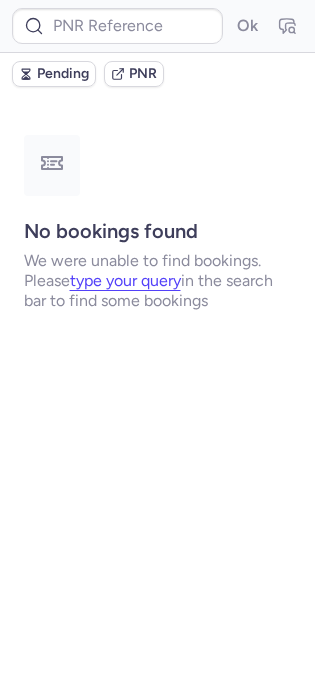 type on "CPSZJR" 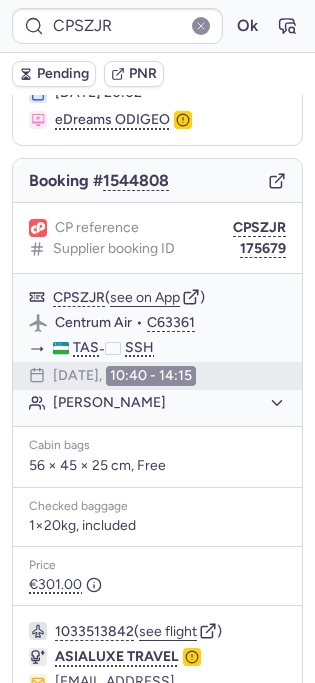 scroll, scrollTop: 293, scrollLeft: 0, axis: vertical 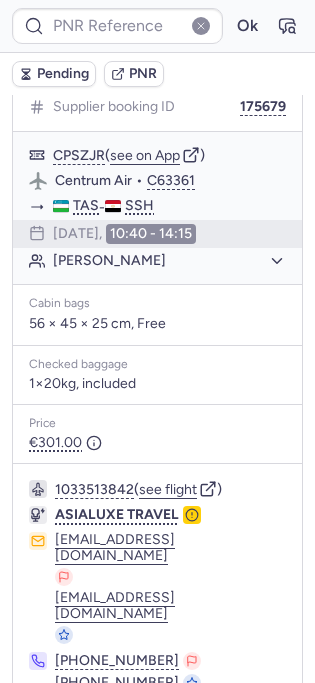 type on "CPERK5" 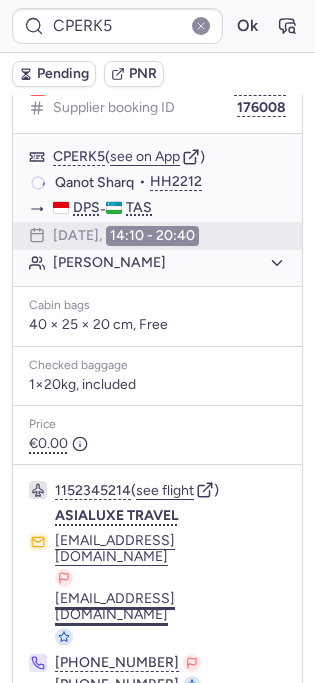 scroll, scrollTop: 375, scrollLeft: 0, axis: vertical 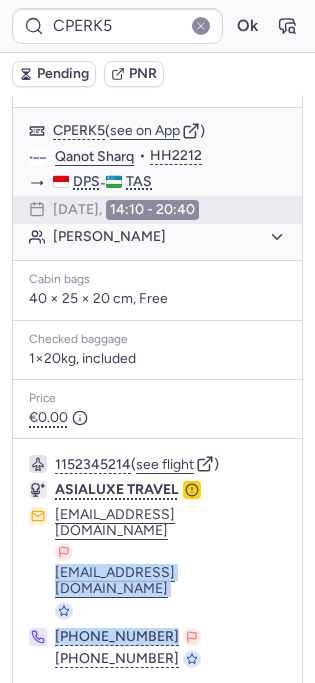 drag, startPoint x: 265, startPoint y: 552, endPoint x: 49, endPoint y: 546, distance: 216.08331 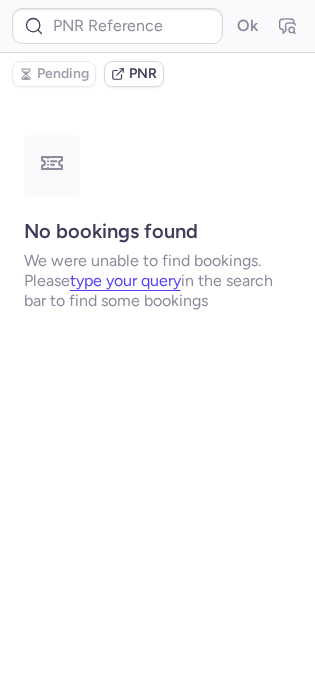 scroll, scrollTop: 0, scrollLeft: 0, axis: both 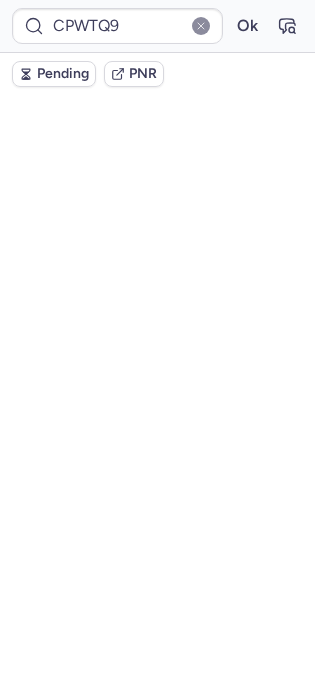 type on "C1143692" 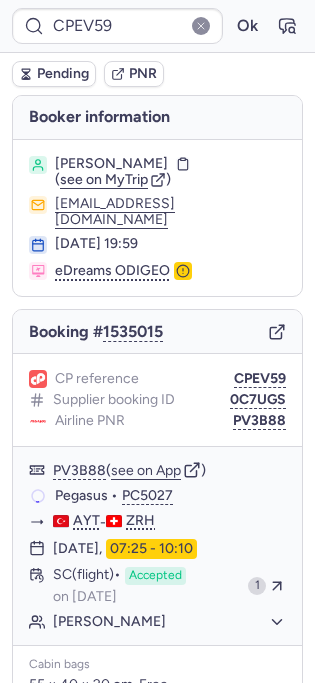 type on "CPSZ5X" 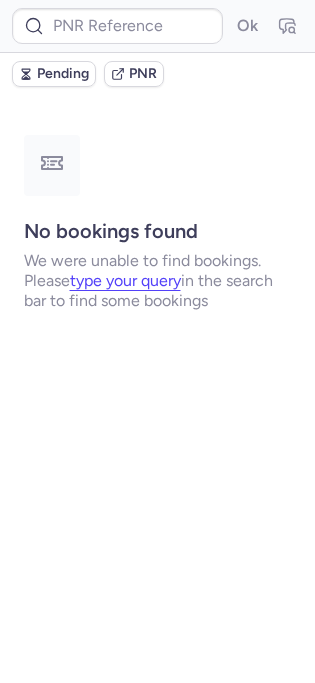 type on "CPUOHB" 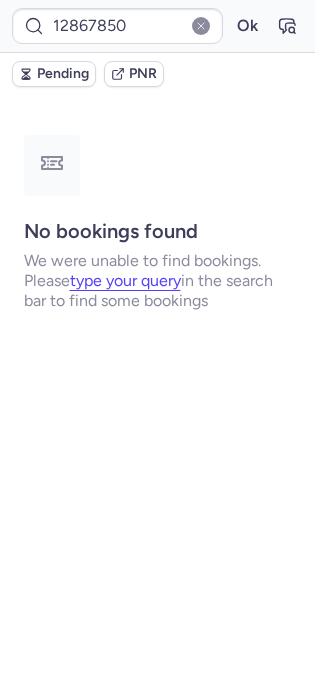 type on "17176123" 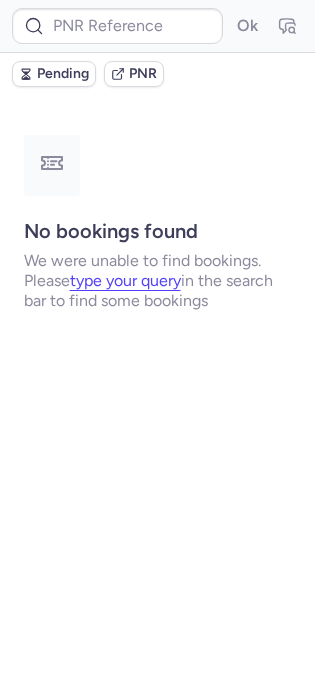 type on "7352599" 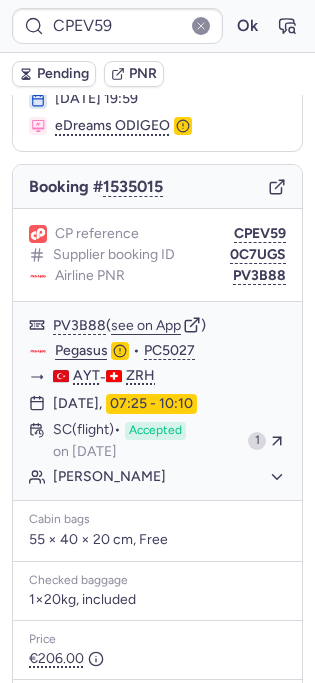 scroll, scrollTop: 361, scrollLeft: 0, axis: vertical 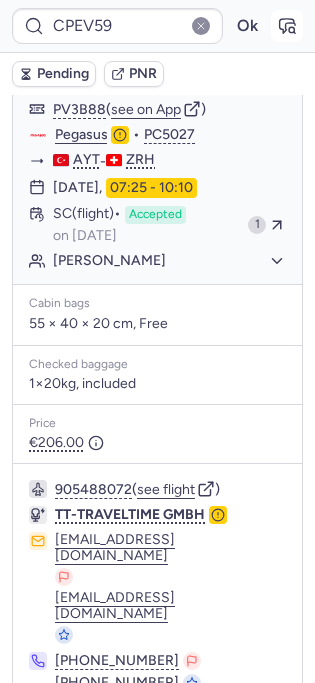 click 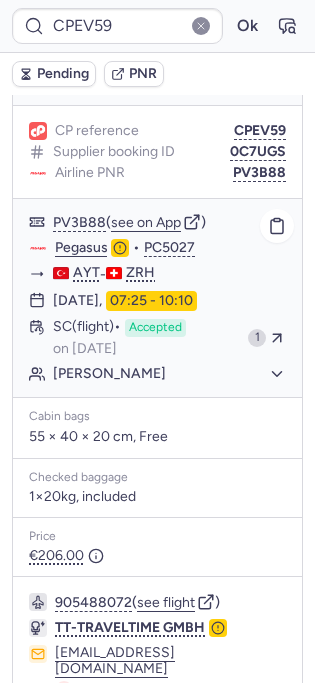 scroll, scrollTop: 112, scrollLeft: 0, axis: vertical 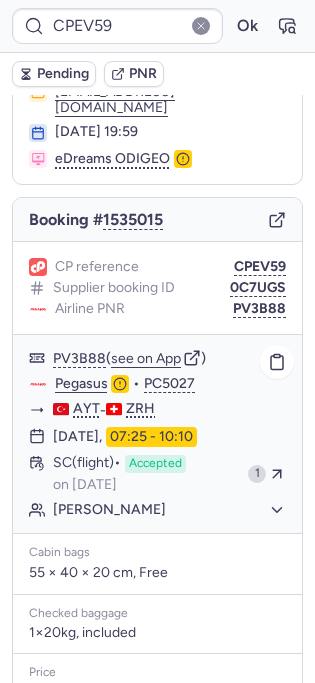 click on "Su SARHANOGLU" 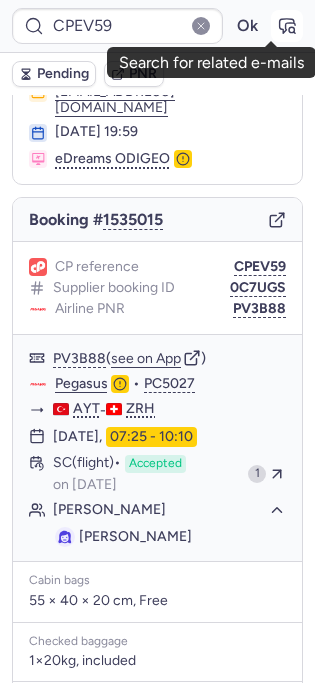 click 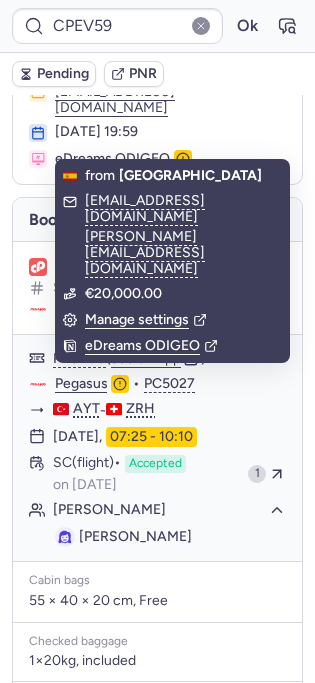 click on "Cabin bags  55 × 40 × 20 cm, Free" at bounding box center [157, 592] 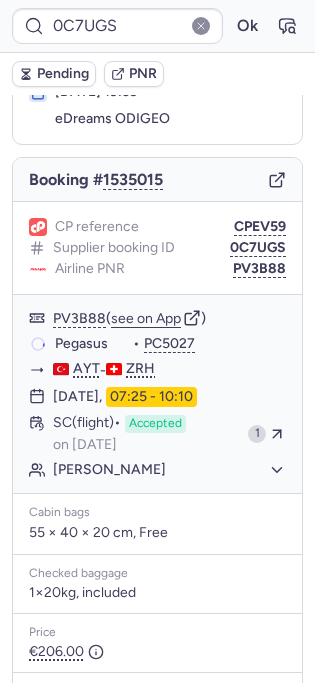 scroll, scrollTop: 112, scrollLeft: 0, axis: vertical 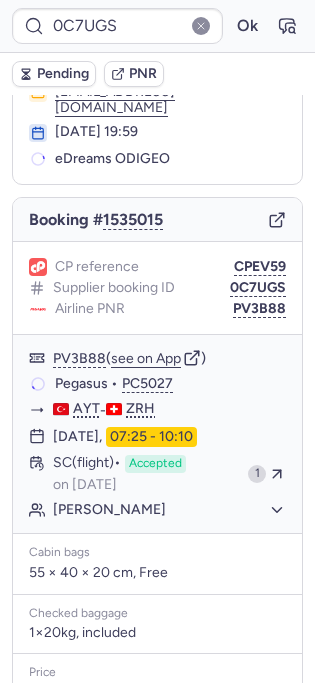 type on "CPEV59" 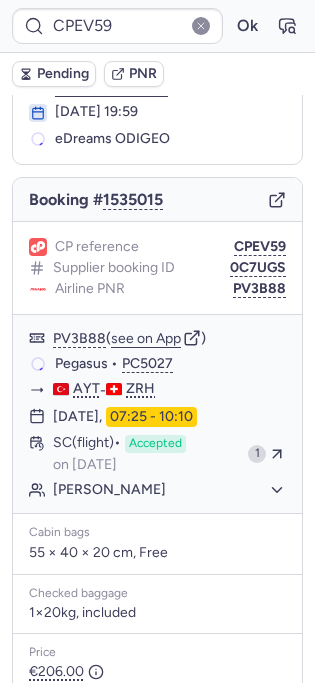 scroll, scrollTop: 112, scrollLeft: 0, axis: vertical 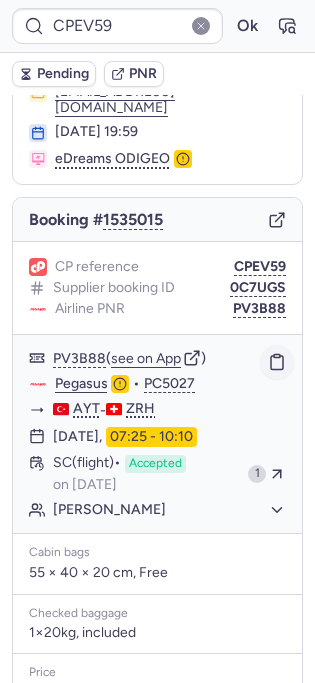click 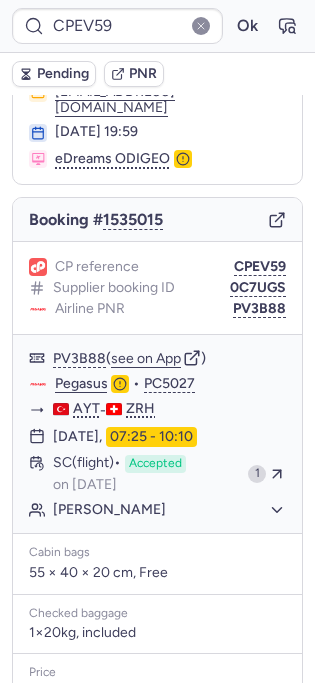 scroll, scrollTop: 361, scrollLeft: 0, axis: vertical 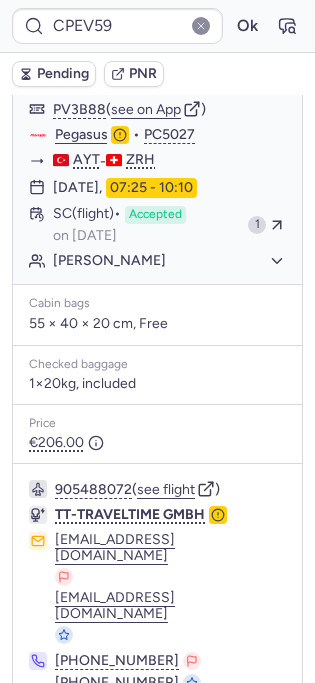 click at bounding box center (41, 737) 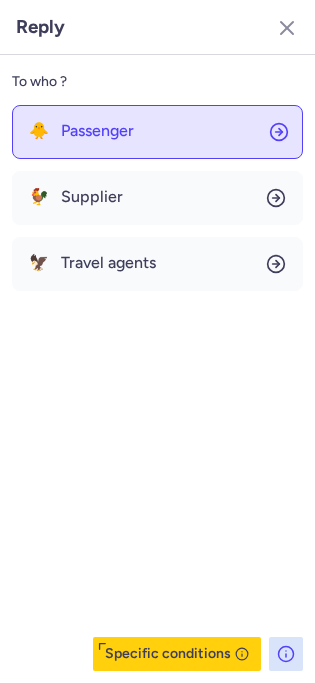 click on "🐥 Passenger" 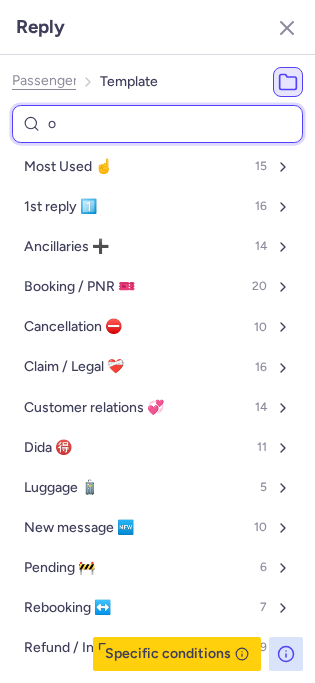 type on "oi" 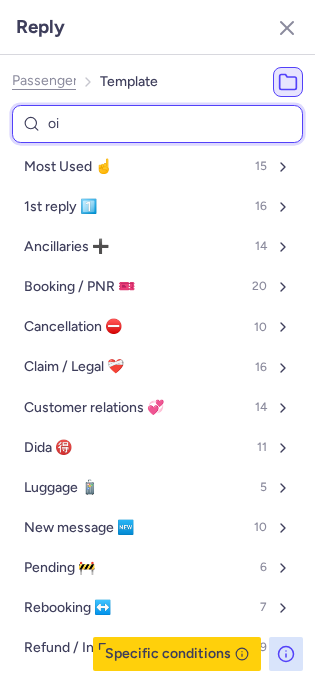 select on "en" 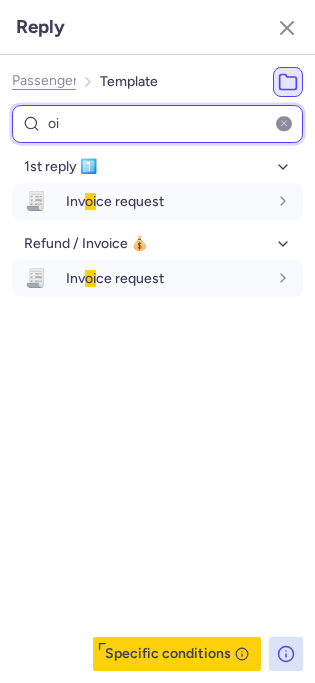 type on "o" 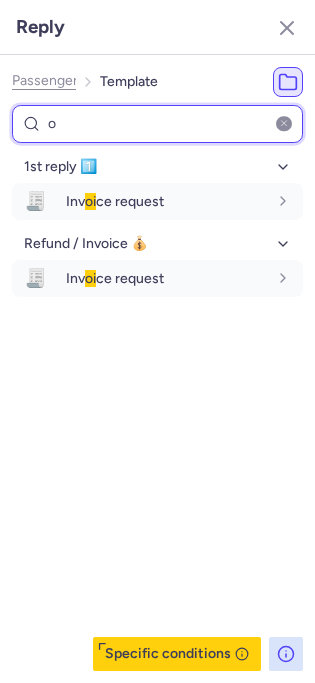 type 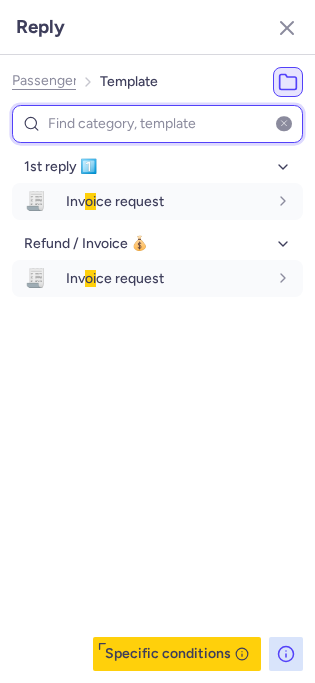 select on "en" 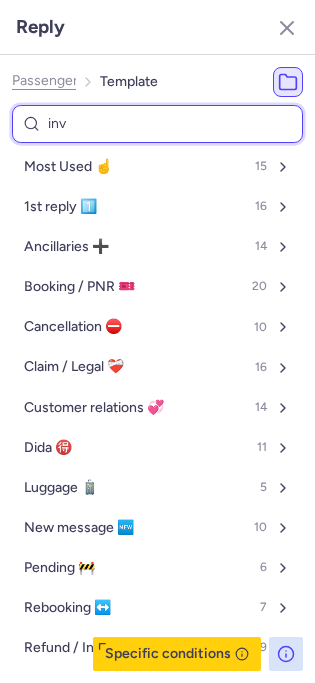 type on "invo" 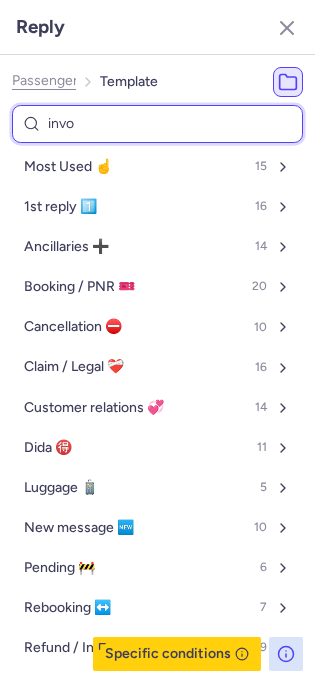 select on "en" 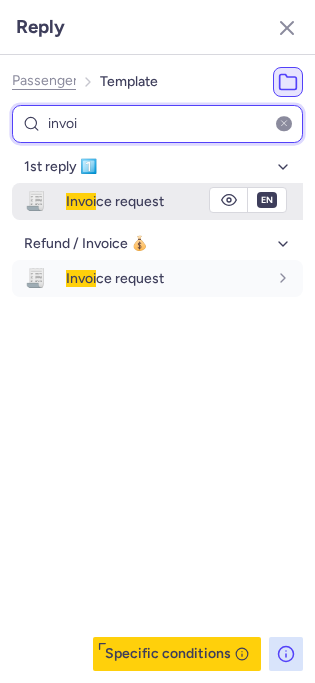 type on "invoi" 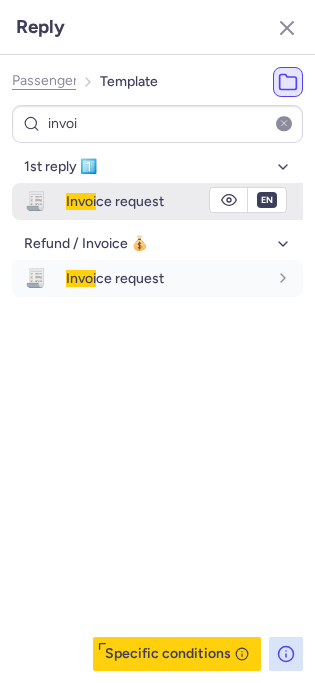 click on "Invoi ce request" at bounding box center (166, 201) 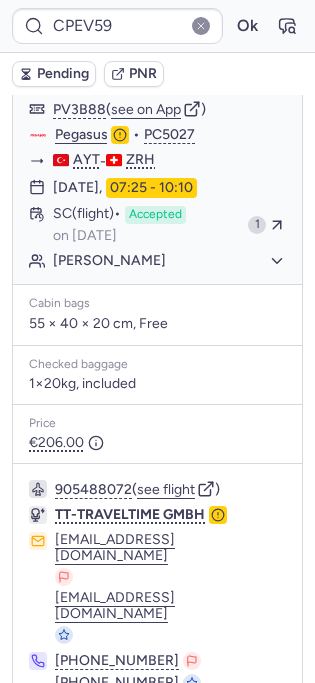 click 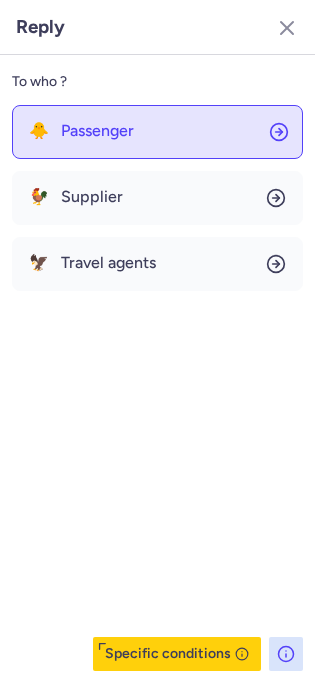 click on "Passenger" at bounding box center [97, 131] 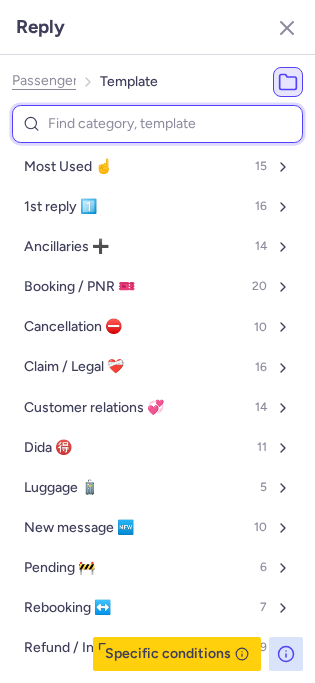 click at bounding box center (157, 124) 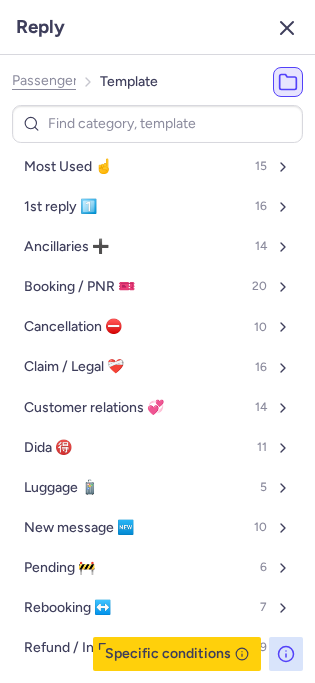 click 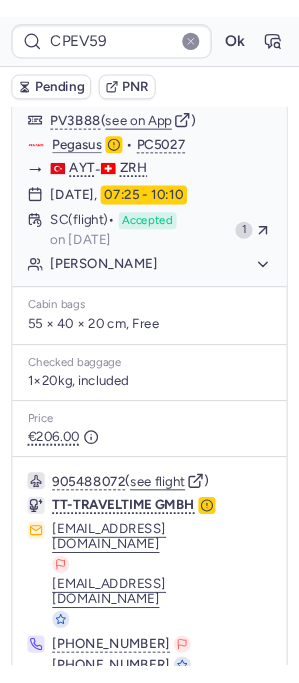 scroll, scrollTop: 0, scrollLeft: 0, axis: both 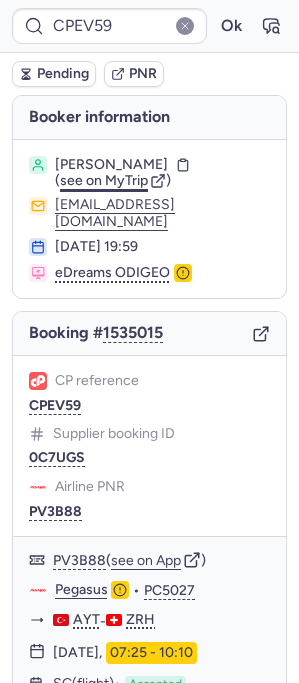 click on "see on MyTrip" at bounding box center (104, 180) 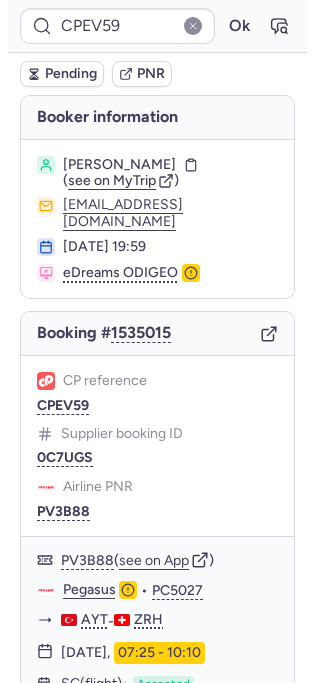 scroll, scrollTop: 361, scrollLeft: 0, axis: vertical 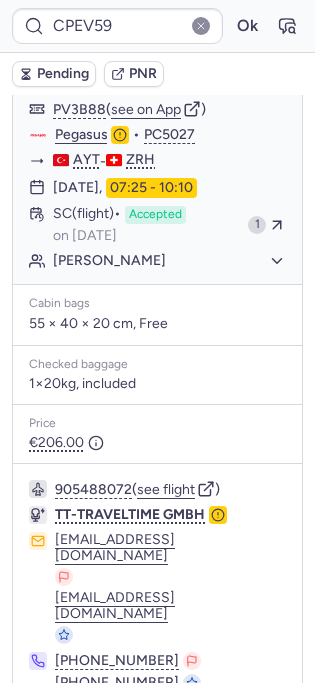 click on "Specific conditions" at bounding box center [157, 737] 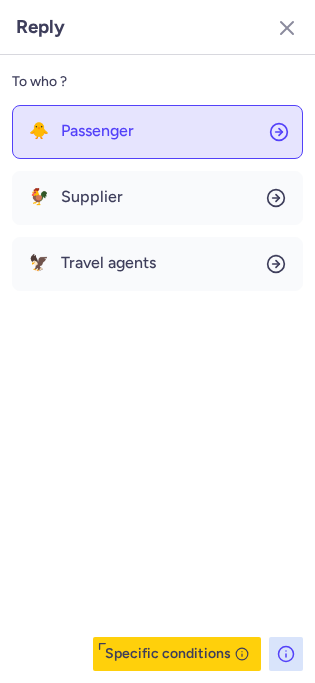 click on "Passenger" at bounding box center [97, 131] 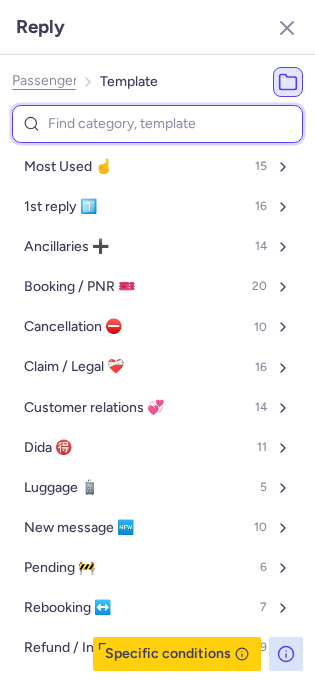 click at bounding box center [157, 124] 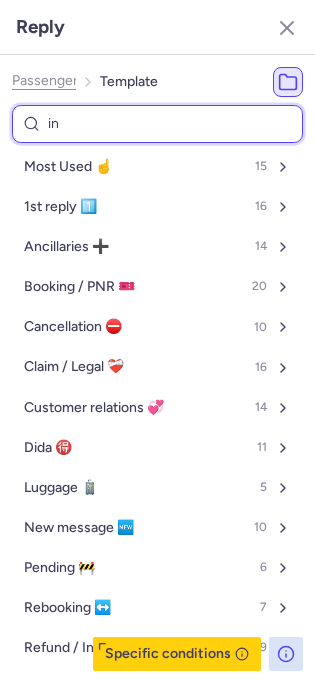type on "inv" 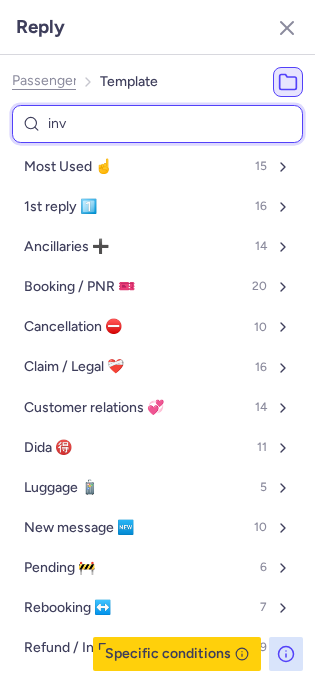 select on "en" 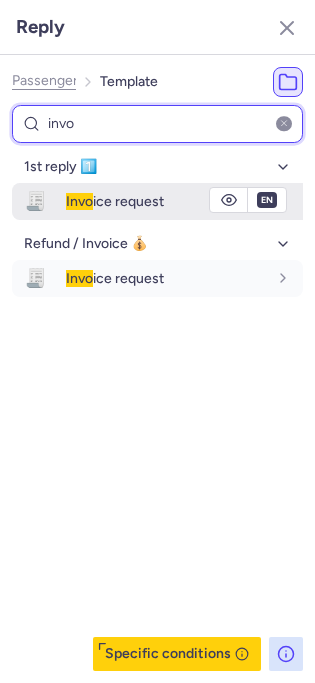 type on "invo" 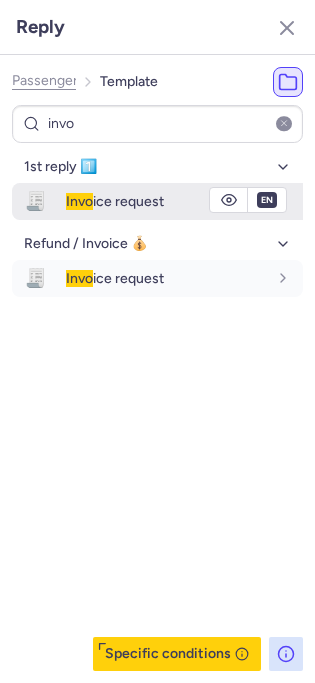 click on "Invo ice request" at bounding box center (115, 201) 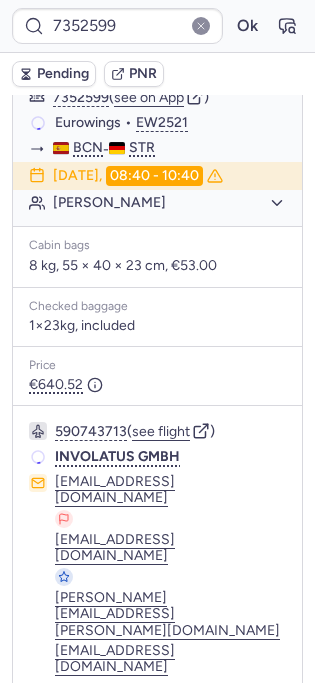 scroll, scrollTop: 333, scrollLeft: 0, axis: vertical 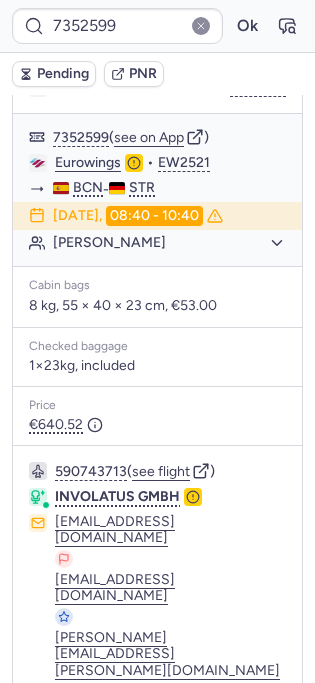type on "6111925" 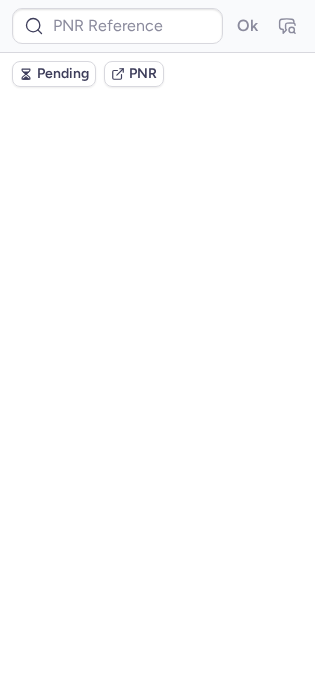 scroll, scrollTop: 0, scrollLeft: 0, axis: both 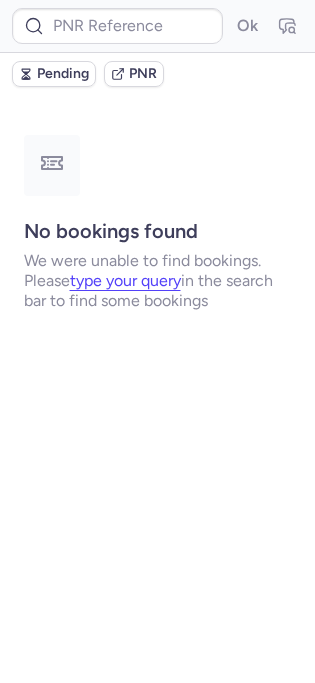 type on "7352599" 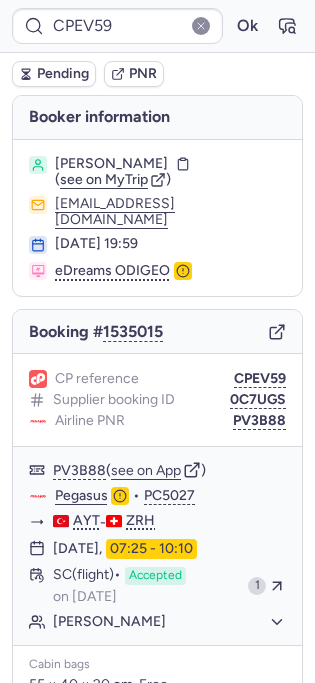 type on "7352599" 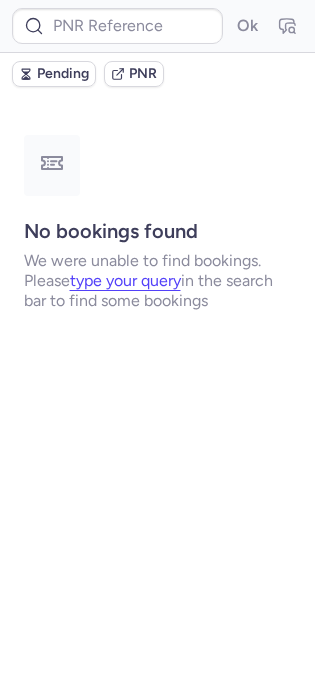 type on "7352599" 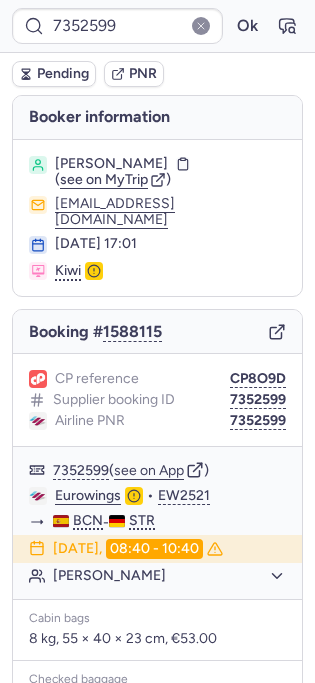 type 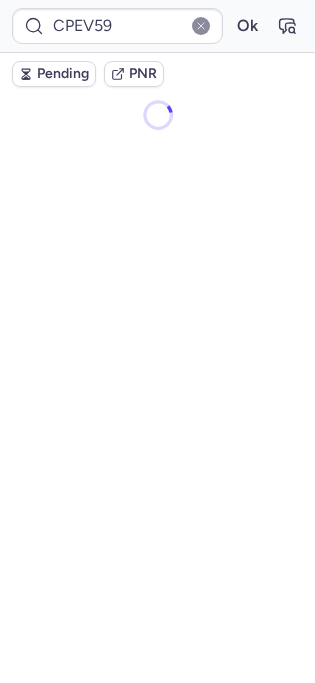 scroll, scrollTop: 0, scrollLeft: 0, axis: both 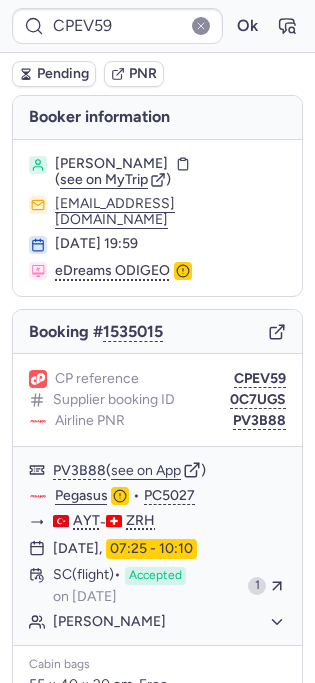 type on "7352599" 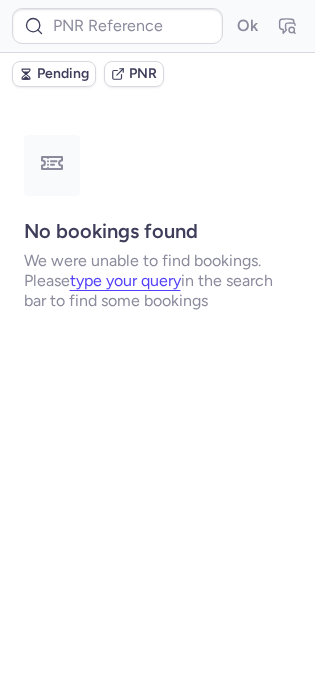 type on "CPGTAT" 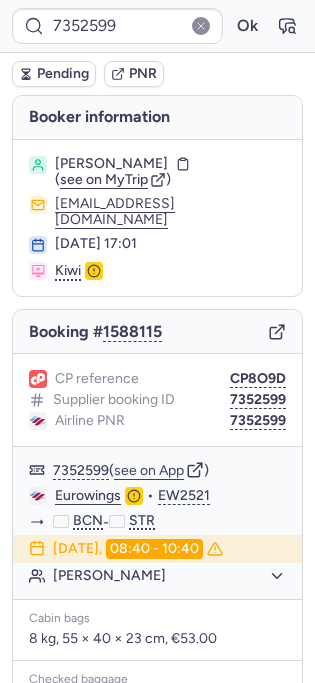 type on "CPGZMP" 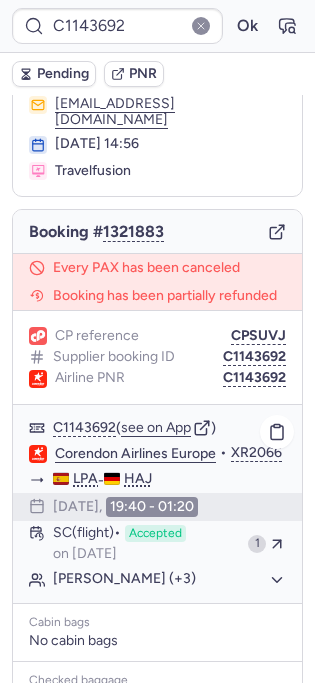 scroll, scrollTop: 0, scrollLeft: 0, axis: both 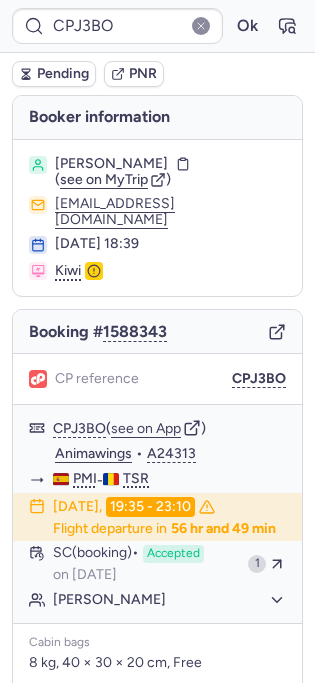 type on "CP9MCL" 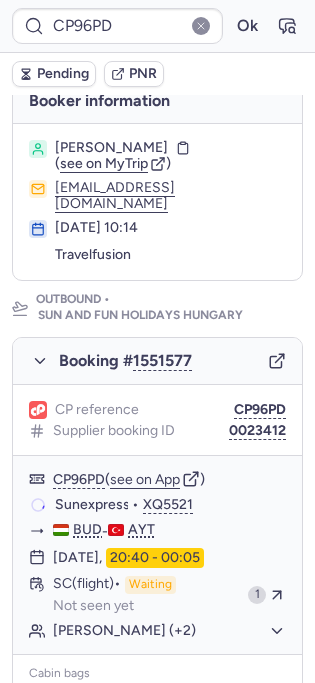 scroll, scrollTop: 238, scrollLeft: 0, axis: vertical 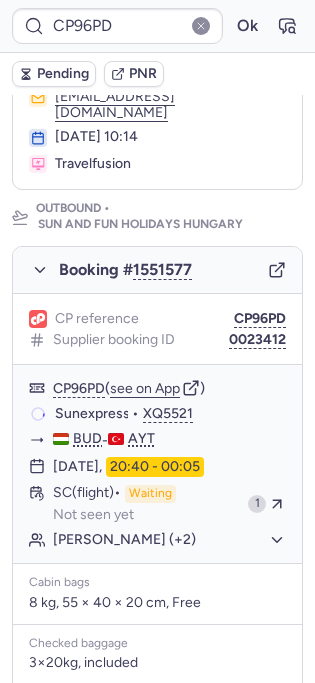 type on "7352599" 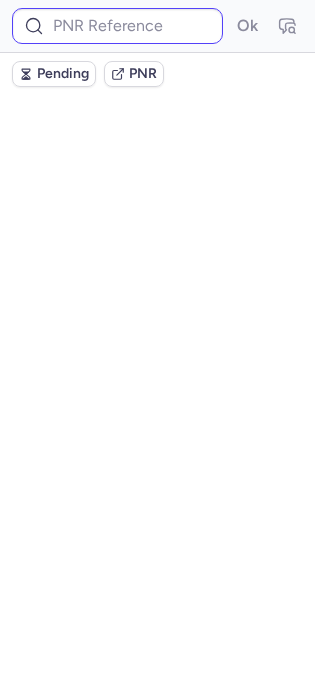 scroll, scrollTop: 0, scrollLeft: 0, axis: both 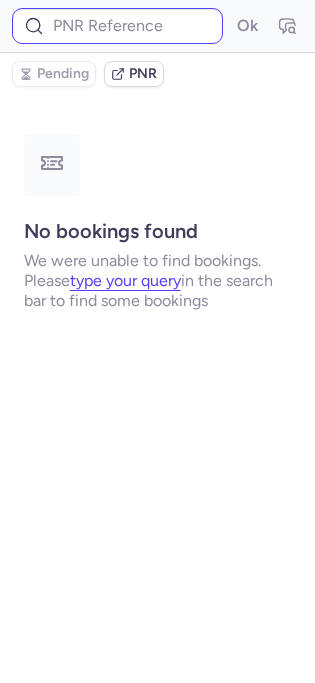 type on "CPR6P4" 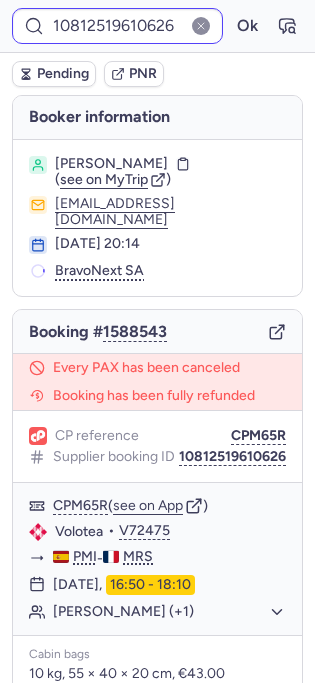 type on "CPZENK" 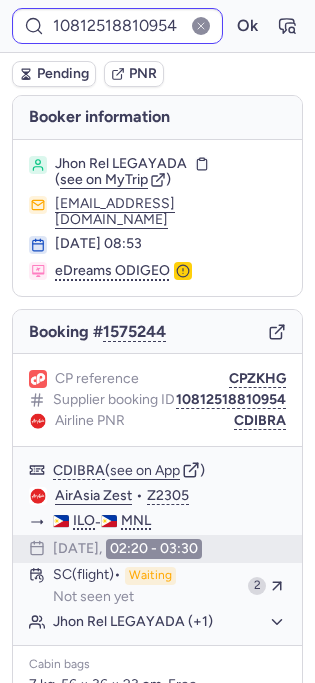 type on "10812519610626" 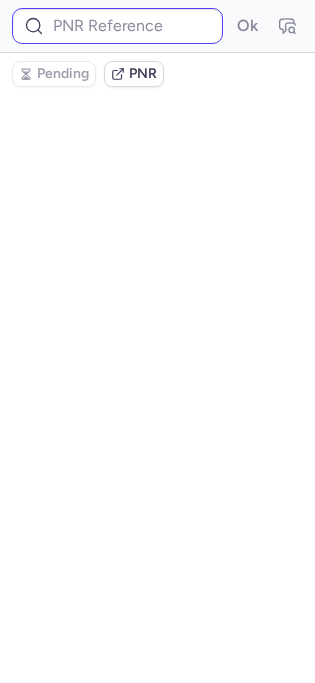 type on "10812519610626" 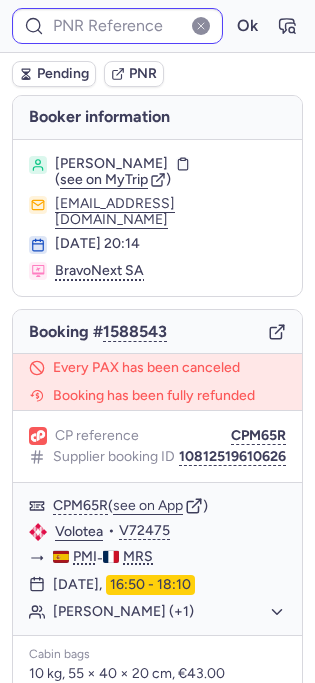 type on "10812519610626" 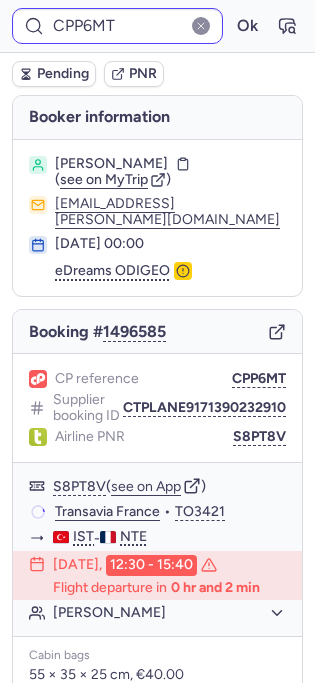 type on "CPGW3S" 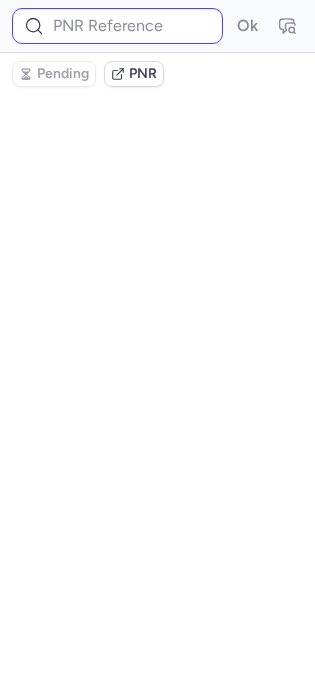 type on "CPSKOT" 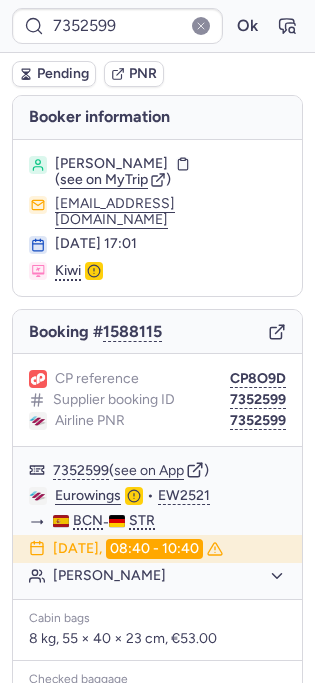 type on "CP96PD" 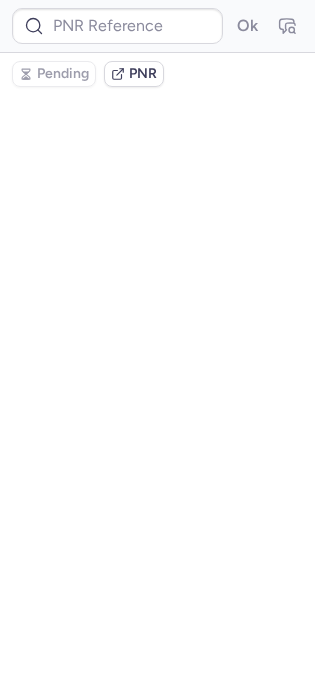 scroll, scrollTop: 0, scrollLeft: 0, axis: both 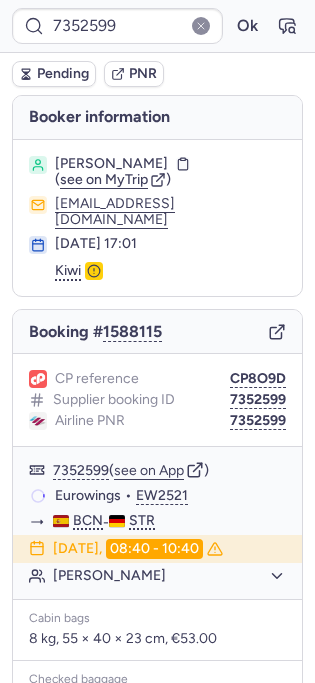 type on "7349975" 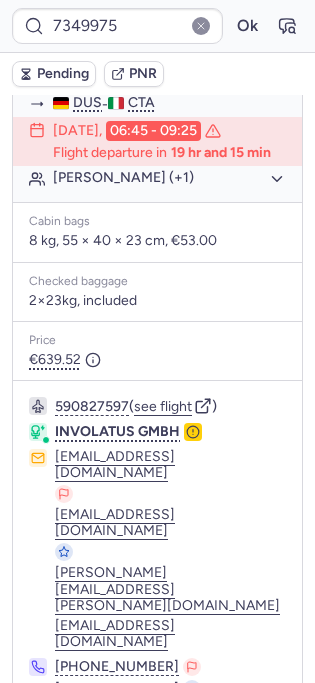 scroll, scrollTop: 0, scrollLeft: 0, axis: both 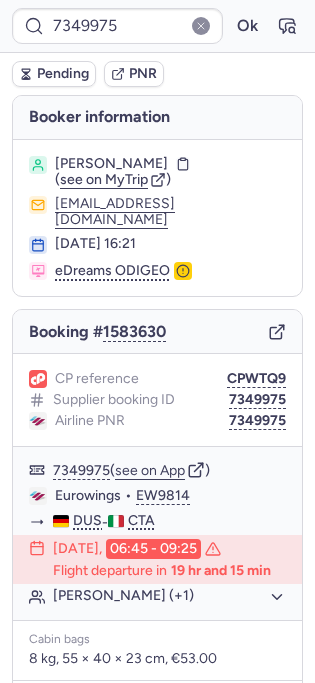 click on "Booking # 1583630" at bounding box center (157, 332) 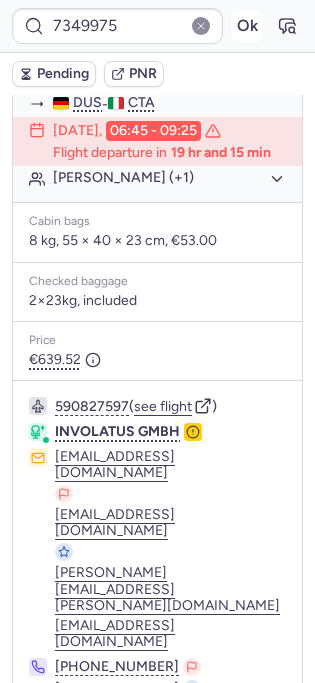 click on "Ok" at bounding box center [247, 26] 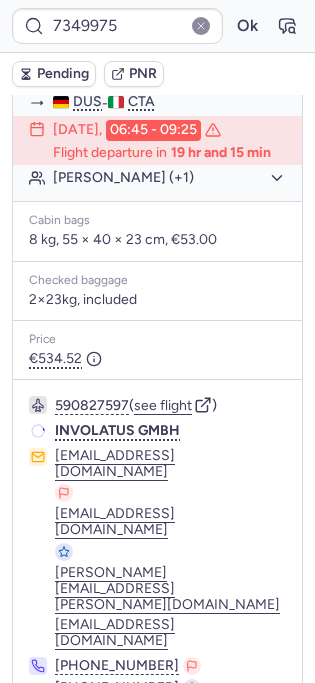 scroll, scrollTop: 463, scrollLeft: 0, axis: vertical 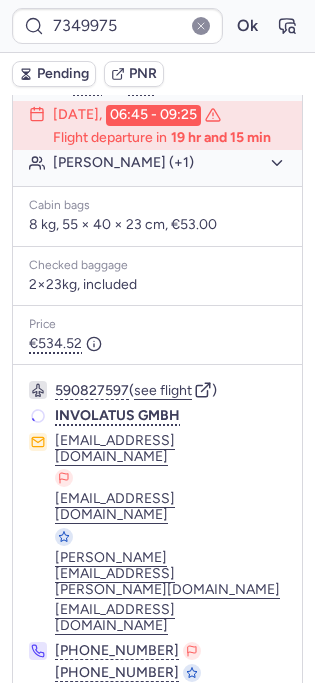 click on "No specific conditions" at bounding box center (157, 749) 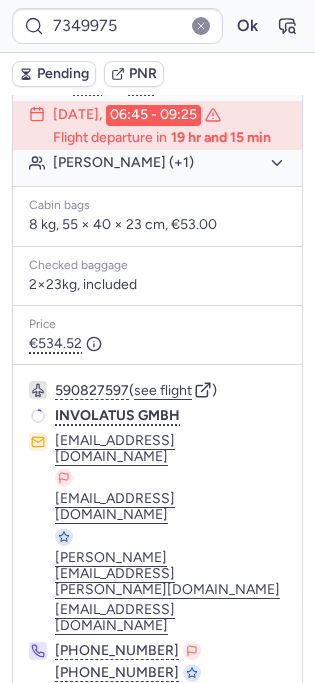 click 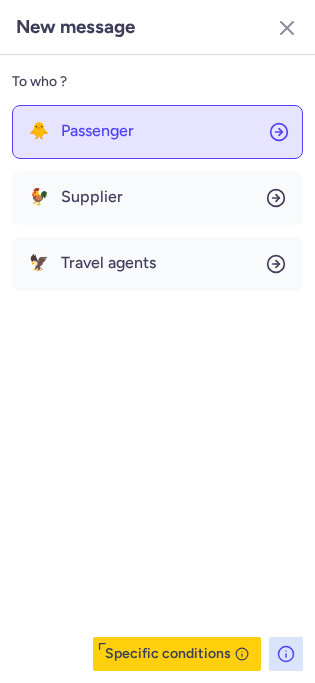 click on "Passenger" at bounding box center [97, 131] 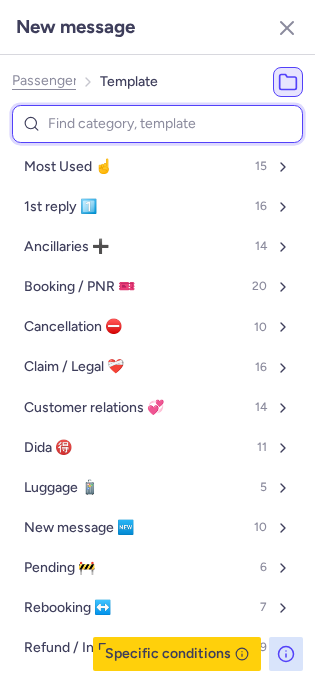 click at bounding box center [157, 124] 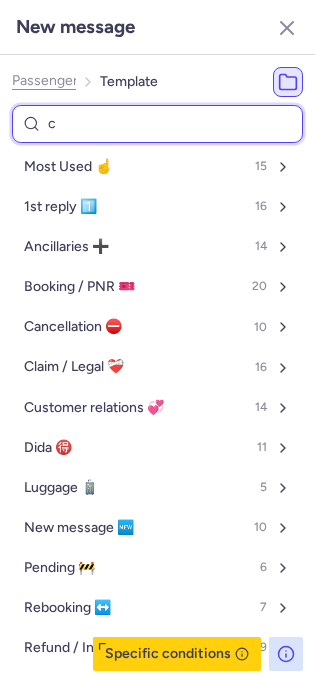 type on "ca" 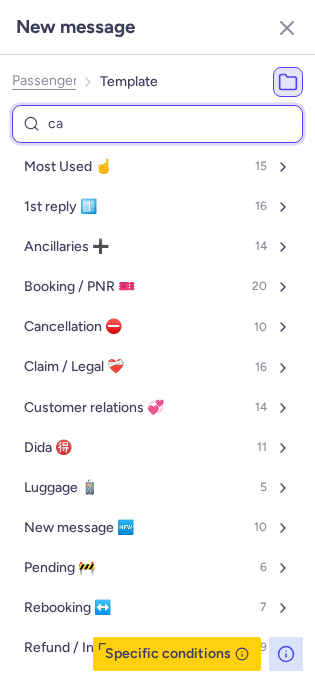 select on "en" 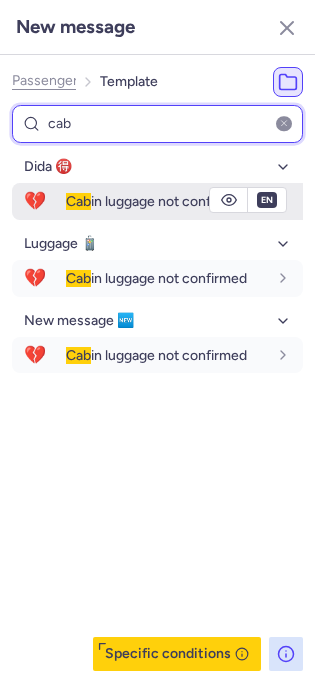 type on "cab" 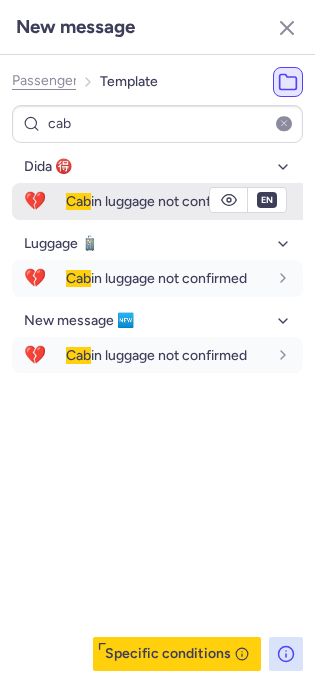 click on "Cab in luggage not confirmed" at bounding box center [156, 201] 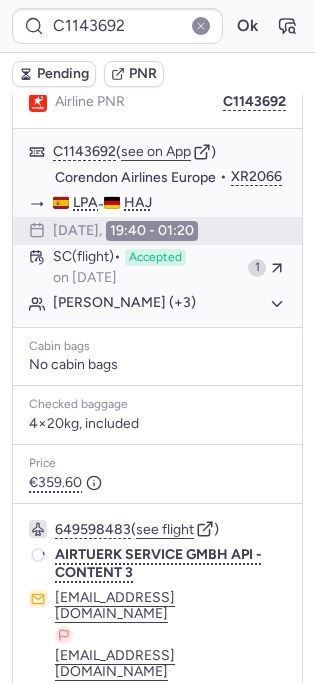 type on "7352599" 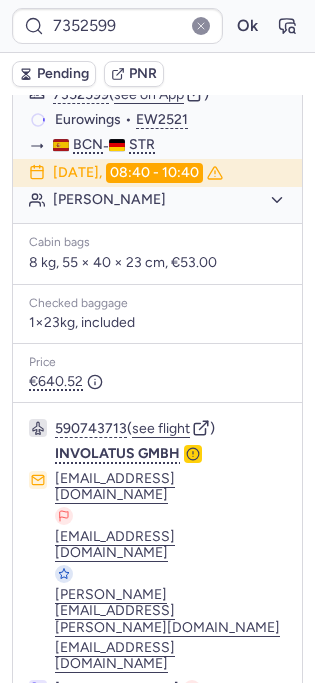 scroll, scrollTop: 0, scrollLeft: 0, axis: both 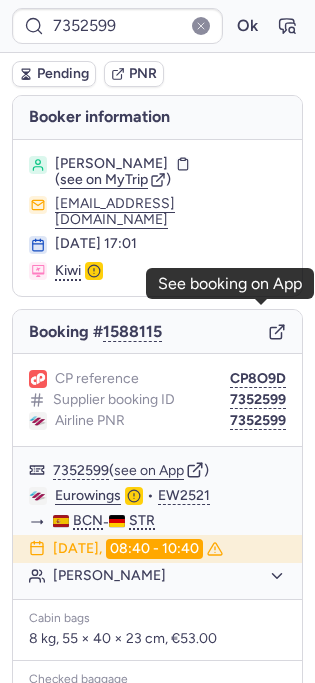 click 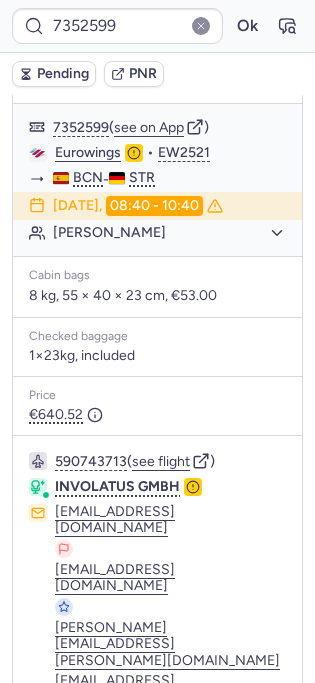 scroll, scrollTop: 378, scrollLeft: 0, axis: vertical 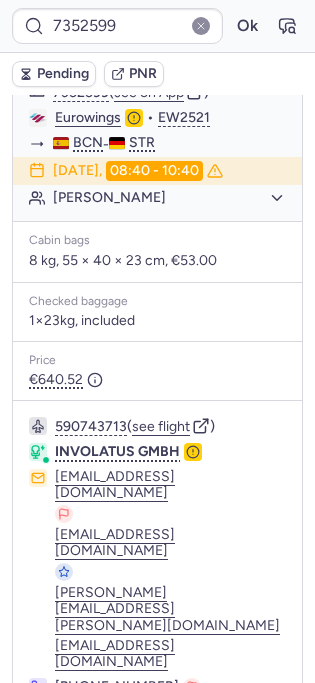 click 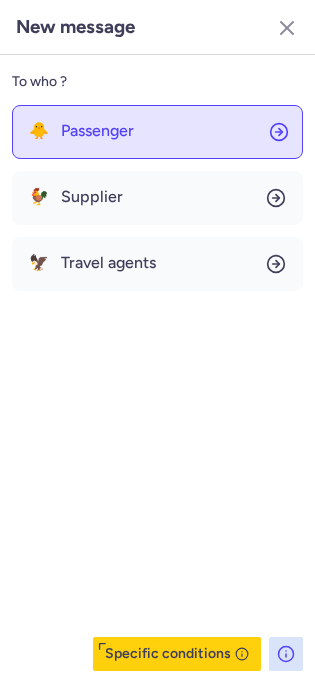 click on "Passenger" at bounding box center (97, 131) 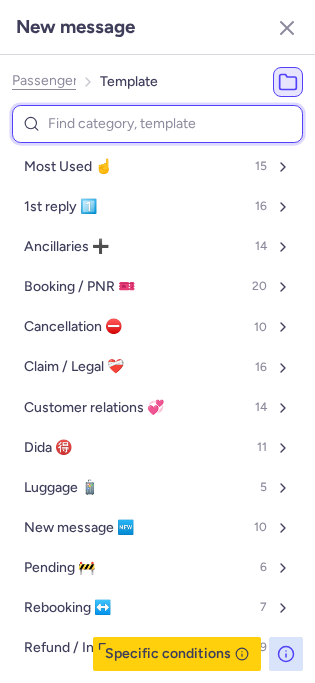 click at bounding box center [157, 124] 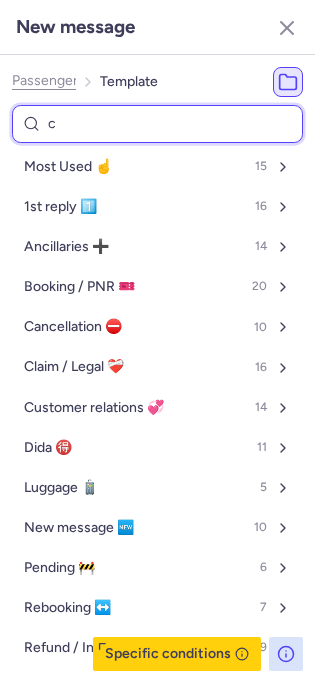type on "ca" 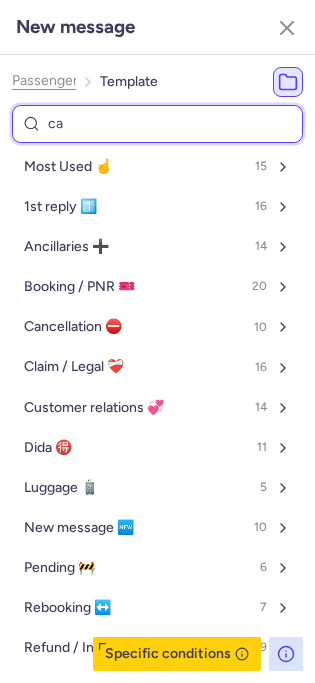 select on "en" 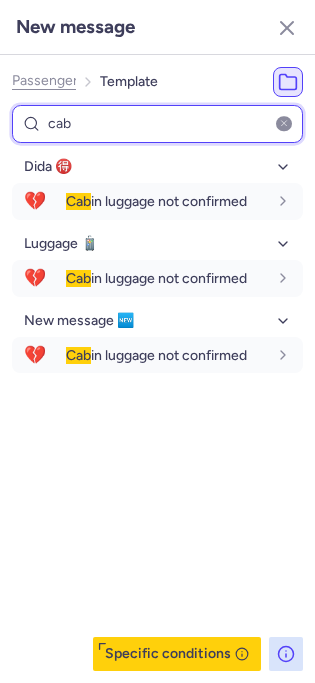 type on "cab" 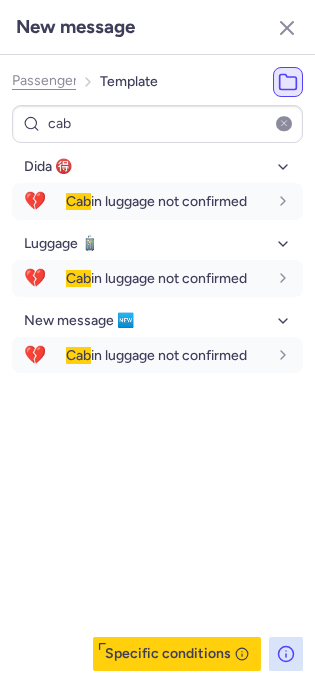 click on "Dida 🉐 💔 Cab in luggage not confirmed  fr en de nl pt es it ru en Luggage 🧳 💔 Cab in luggage not confirmed  fr en de nl pt es it ru en New message 🆕 💔 Cab in luggage not confirmed  fr en de nl pt es it ru en" at bounding box center (157, 262) 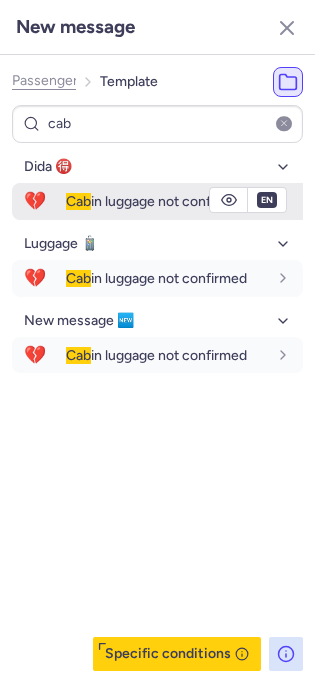 click on "Cab in luggage not confirmed" at bounding box center [184, 201] 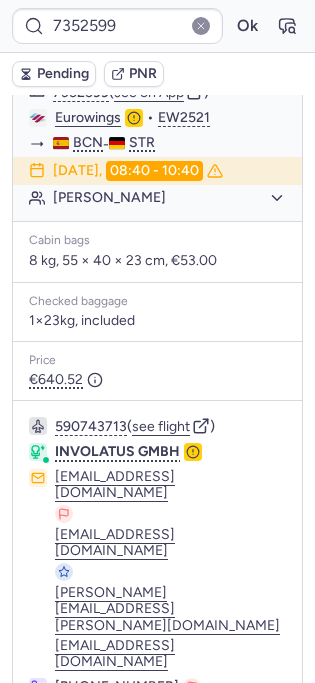 type on "C1143692" 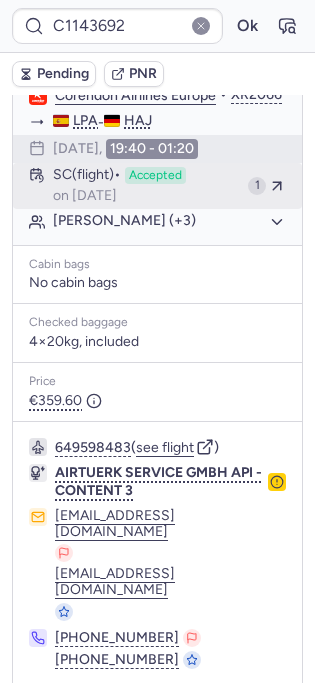 scroll, scrollTop: 471, scrollLeft: 0, axis: vertical 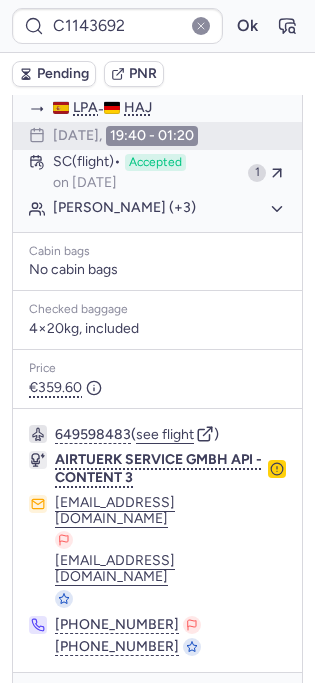 click 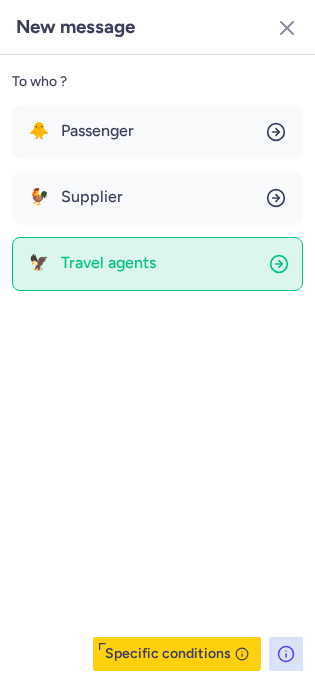 click on "🦅 Travel agents" 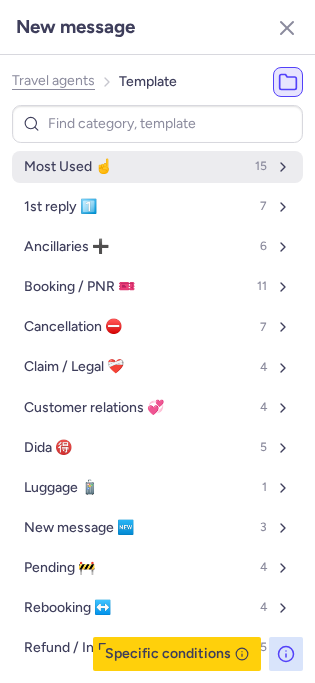 click on "Most Used ☝️" at bounding box center (68, 167) 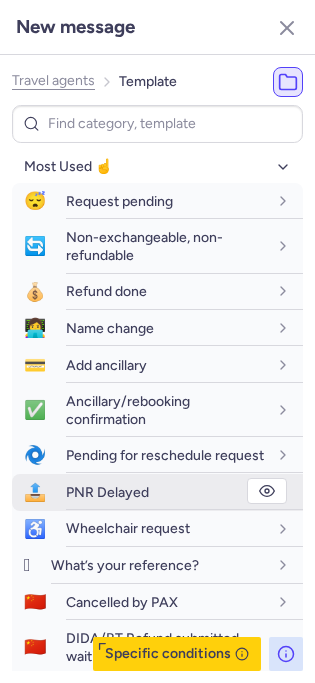 click on "PNR Delayed" at bounding box center (184, 492) 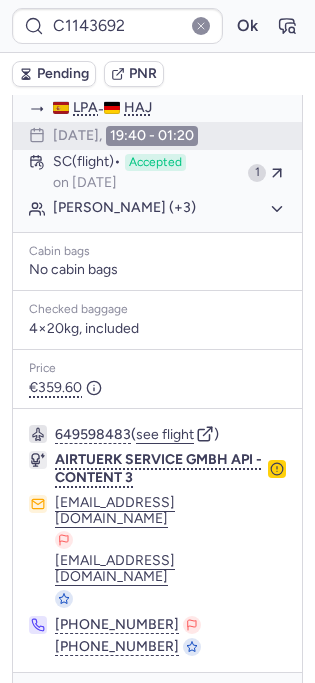 scroll, scrollTop: 0, scrollLeft: 0, axis: both 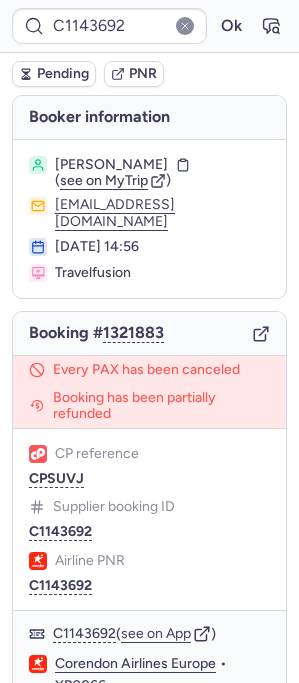 click on "Airline PNR C1143692" 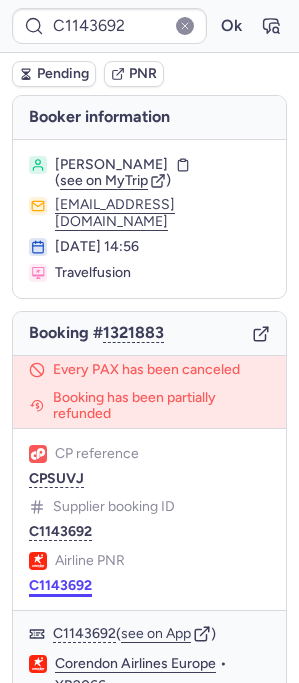 click on "C1143692" at bounding box center [60, 586] 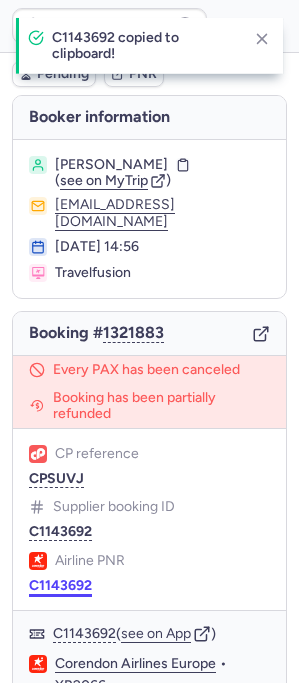 type 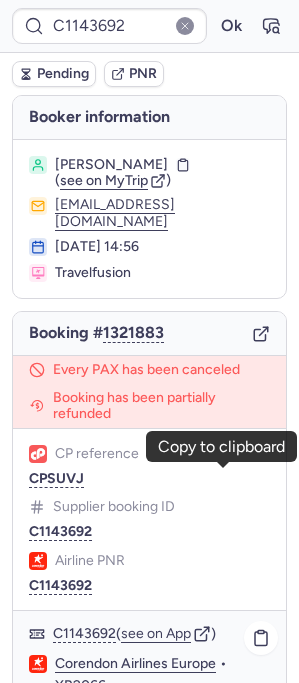 click on "Accepted" at bounding box center [155, 780] 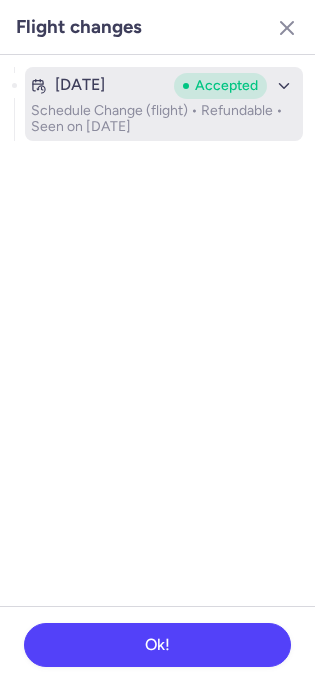 click on "Schedule Change (flight) • Refundable • Seen on Jan 24, 2025" at bounding box center [164, 119] 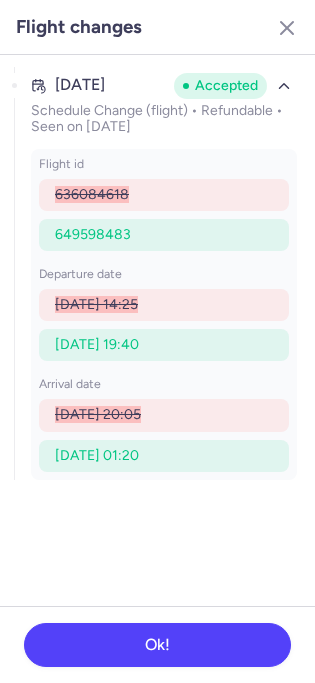 type 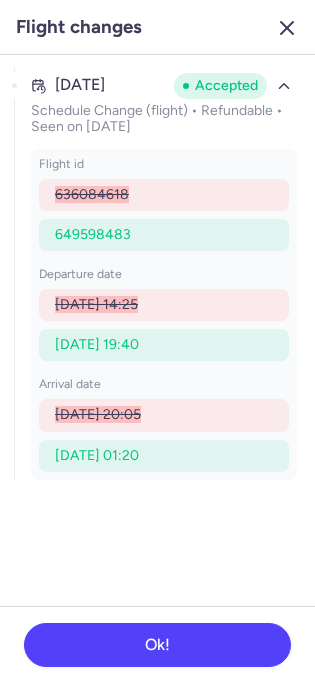 click 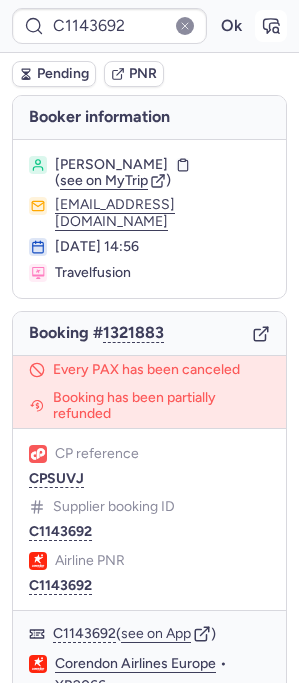 click 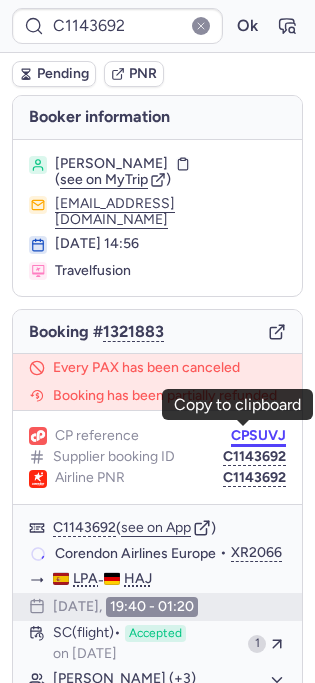 click on "CPSUVJ" at bounding box center (258, 436) 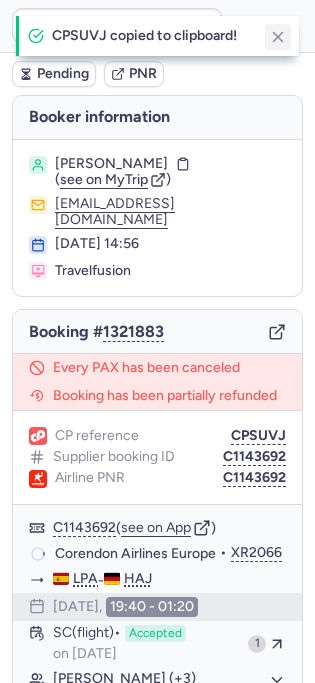 click 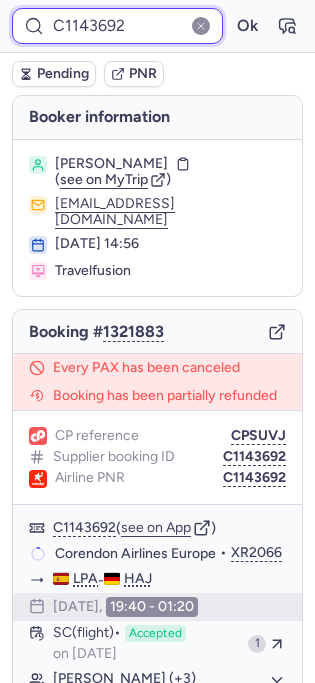 click on "C1143692" at bounding box center (117, 26) 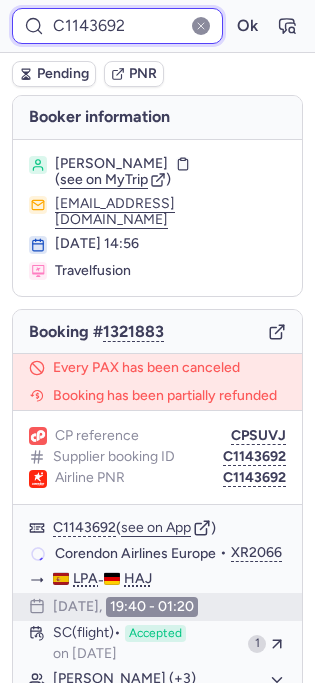 click on "C1143692" at bounding box center (117, 26) 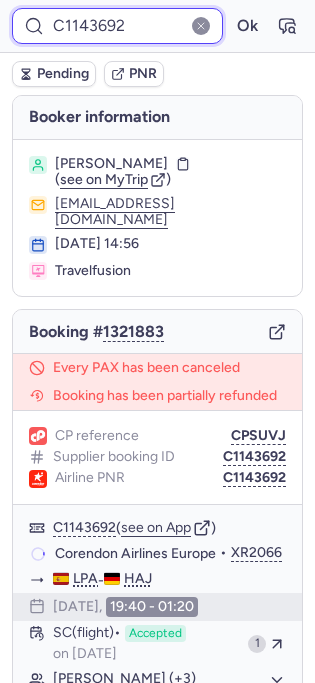 click on "C1143692" at bounding box center [117, 26] 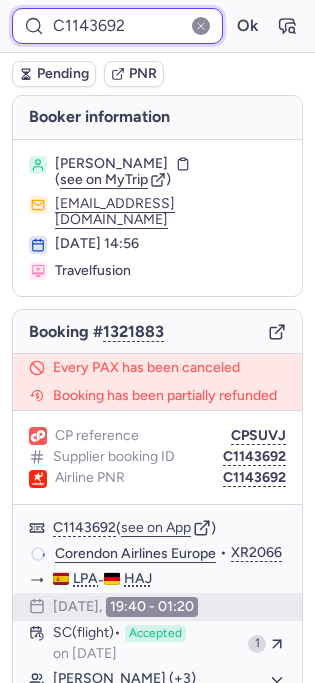 paste on "PSUVJ" 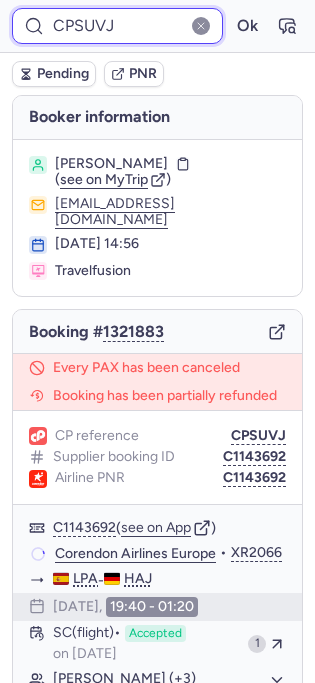 type on "CPSUVJ" 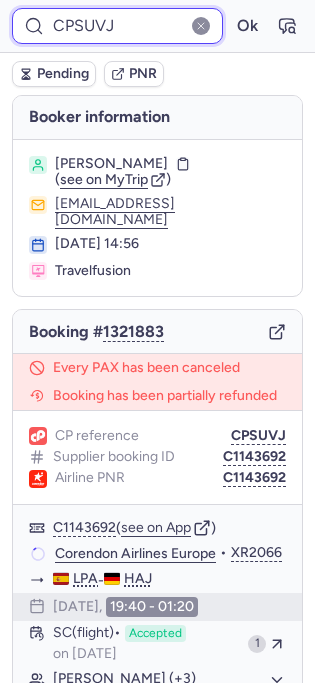 click on "Ok" at bounding box center (247, 26) 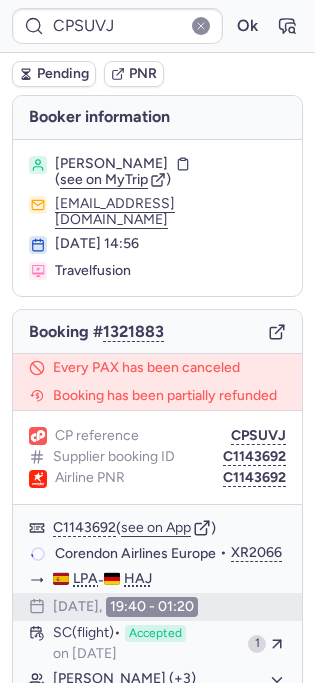 click on "CPSUVJ  Ok" at bounding box center (157, 26) 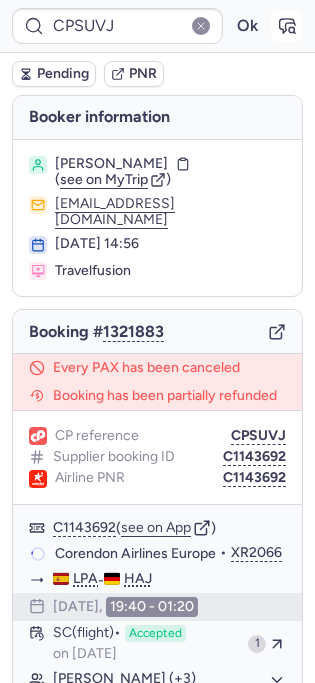 click 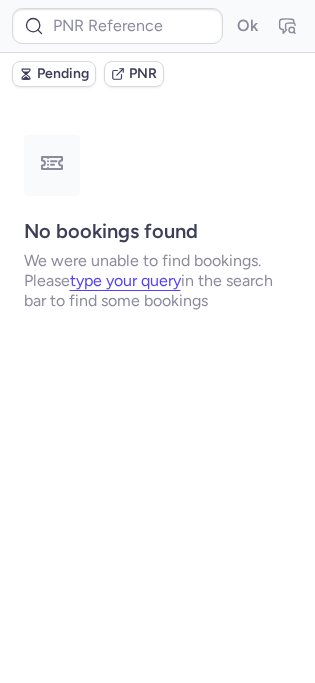 type on "C1143692" 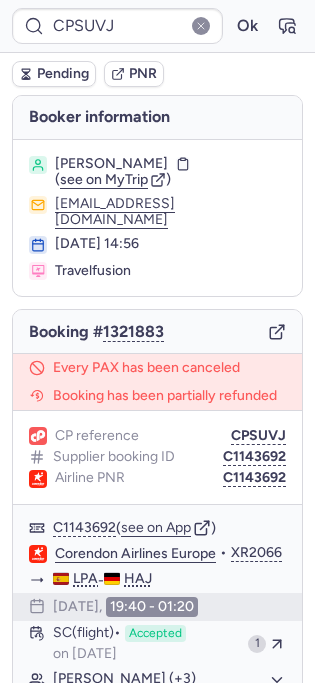 type on "XR2066" 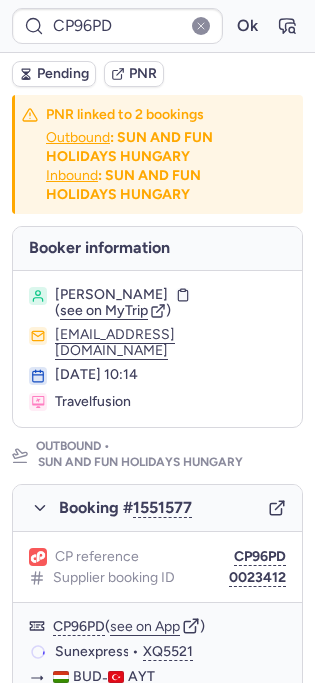 type on "C1143692" 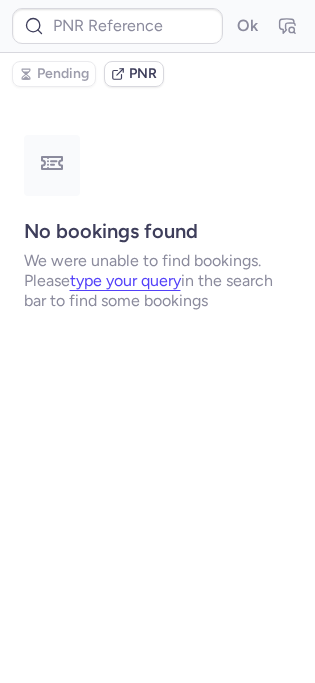 type on "C1143692" 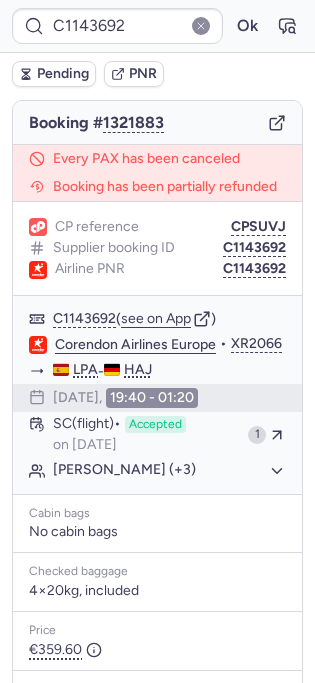 scroll, scrollTop: 471, scrollLeft: 0, axis: vertical 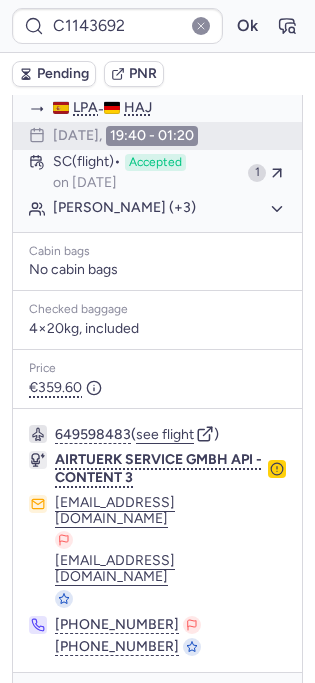 click 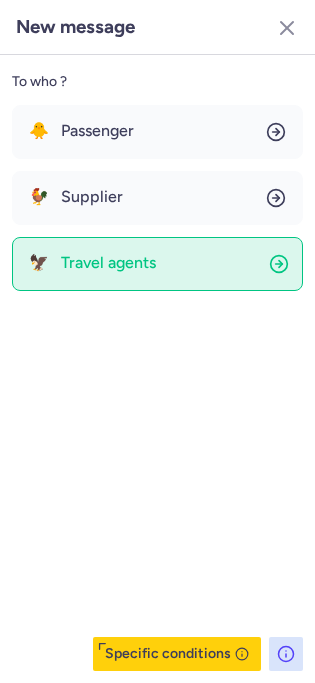 click on "🦅 Travel agents" 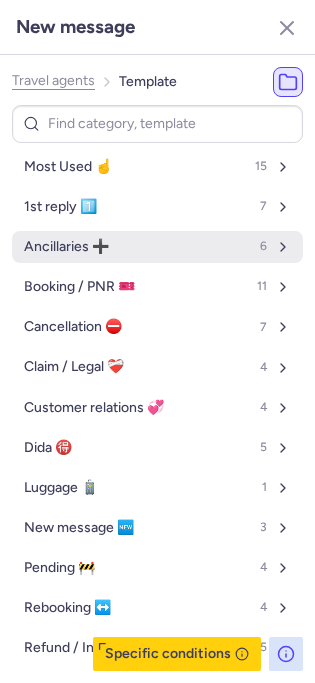 click on "Ancillaries ➕" at bounding box center (66, 247) 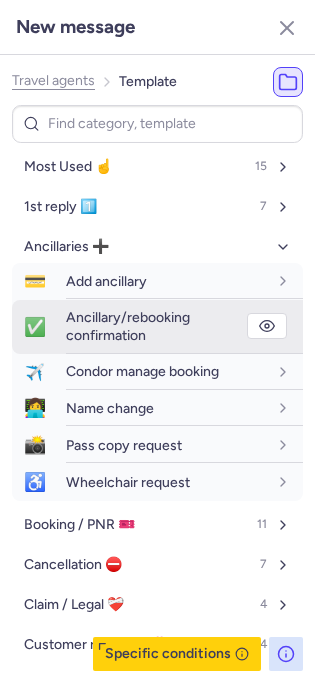 click on "Ancillary/rebooking confirmation" at bounding box center (128, 326) 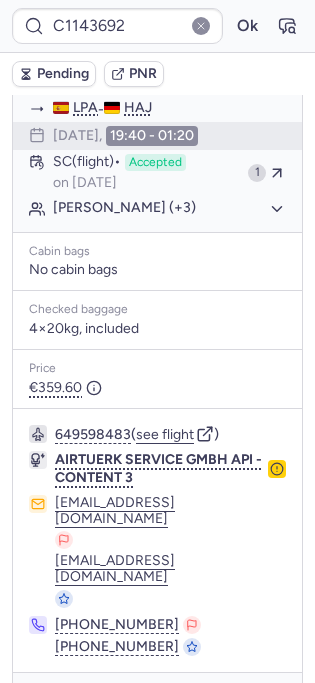 scroll, scrollTop: 0, scrollLeft: 0, axis: both 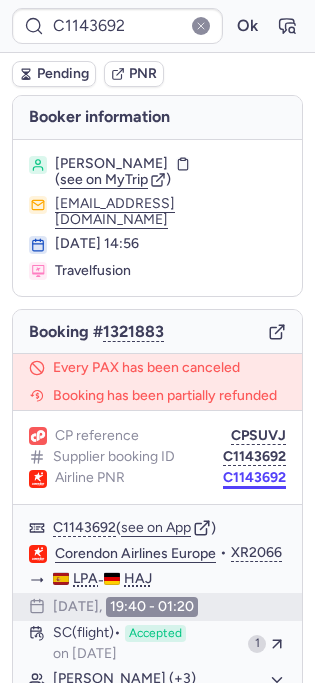 click on "C1143692" at bounding box center [254, 478] 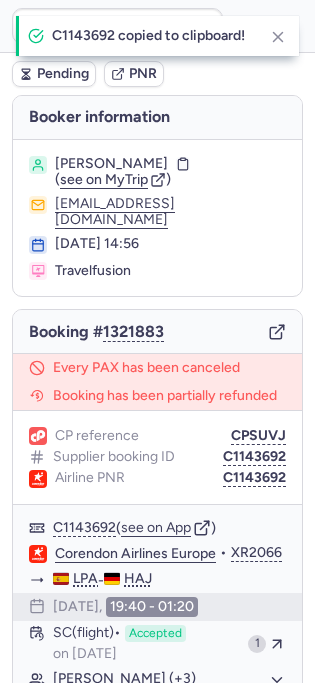 type 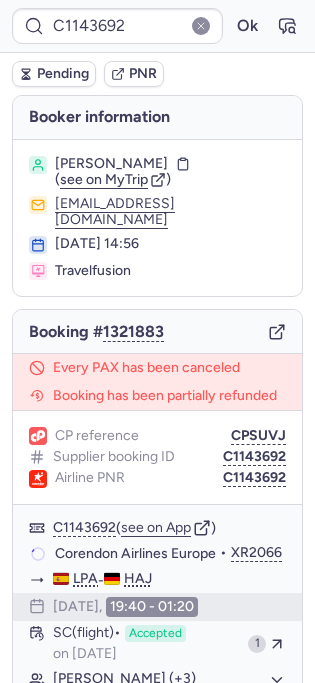 click on "Pending" at bounding box center (63, 74) 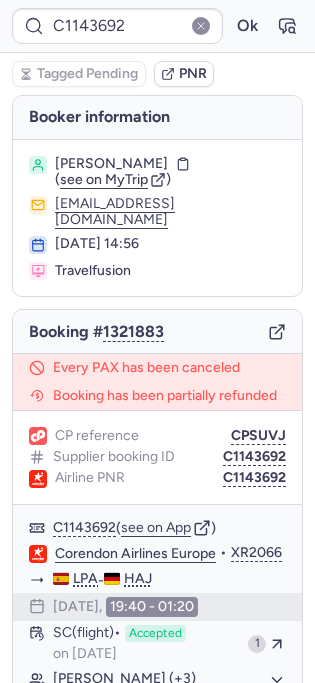 type on "CPRMCK" 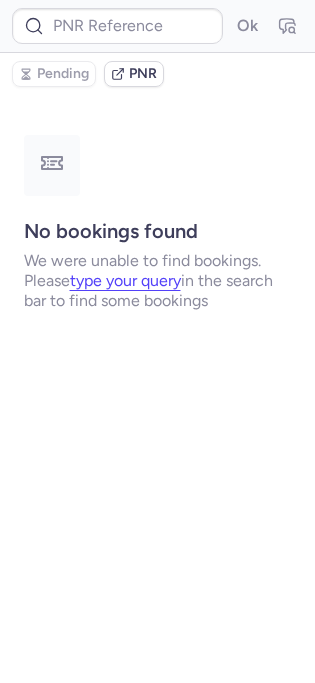 type on "CPR6P4" 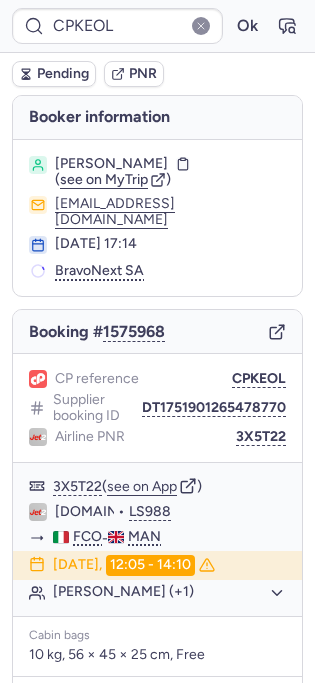 type on "CPR6P4" 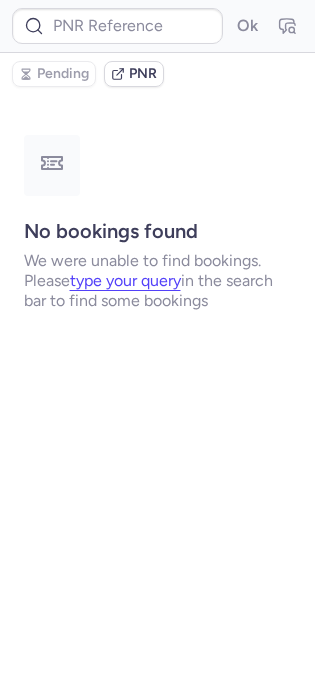type on "CPVUTT" 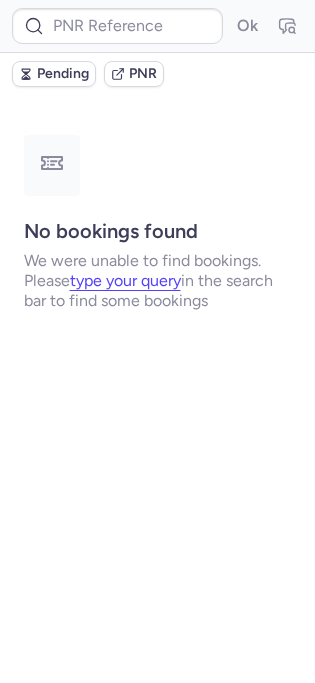 type on "6667E3BE" 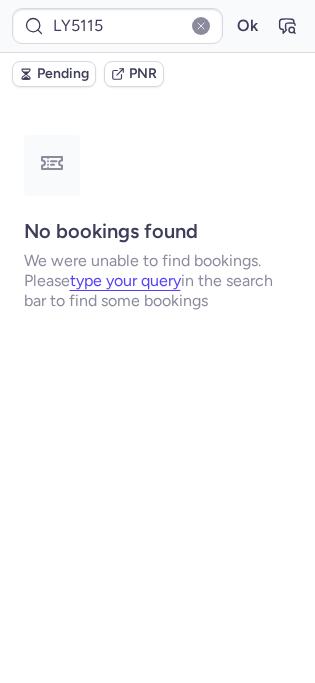type on "CPIYTH" 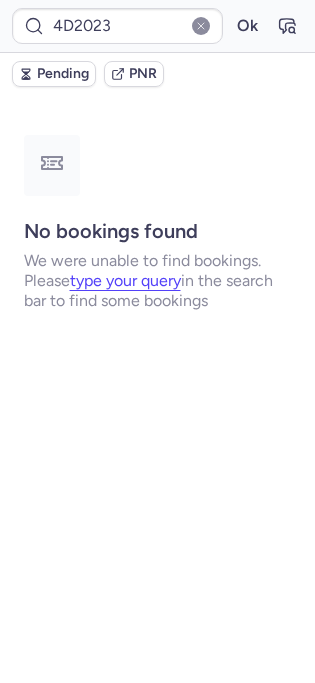 type on "CPX44G" 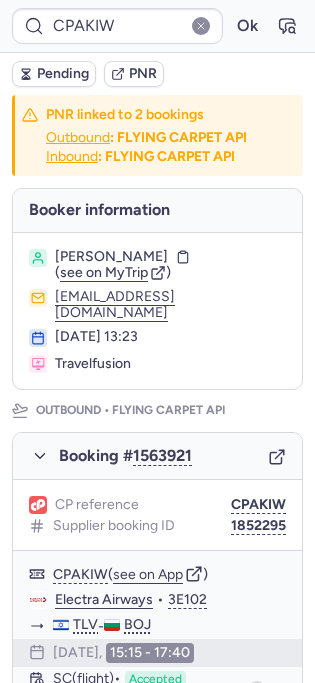 type on "4D2111" 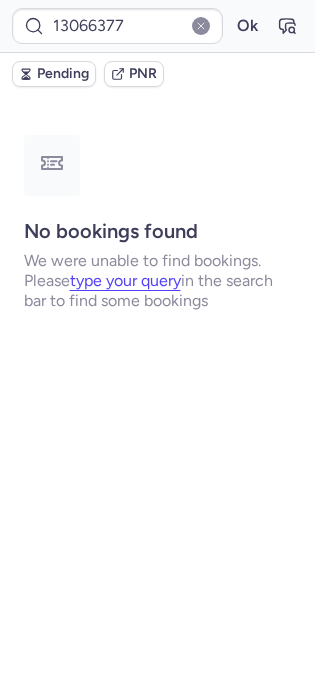 type on "12844079" 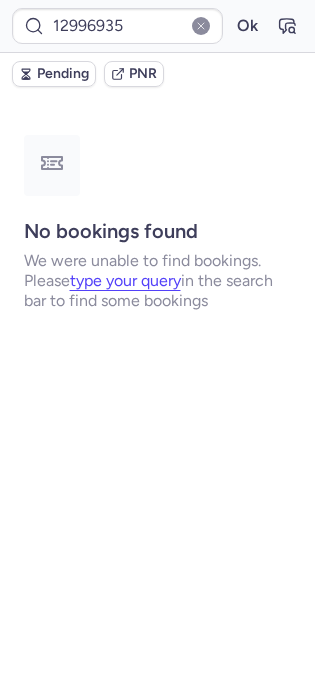 type on "4D2111" 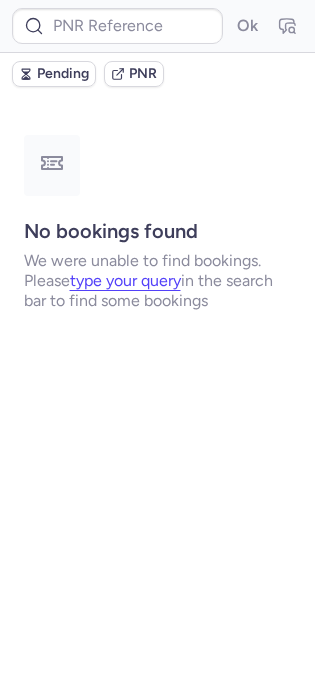 type on "DT1752455039626764" 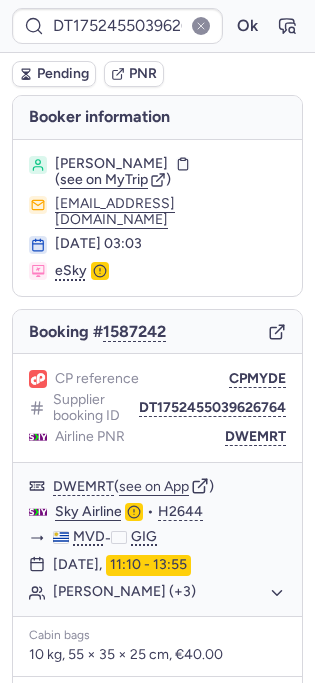 scroll, scrollTop: 288, scrollLeft: 0, axis: vertical 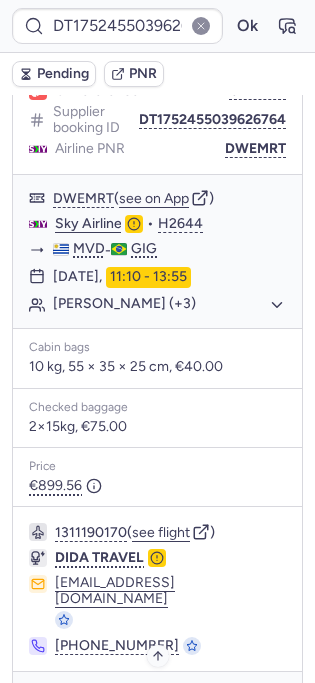 click on "Specific conditions" at bounding box center (166, 700) 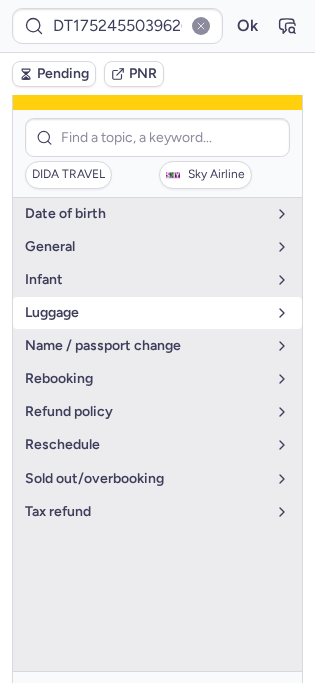 click on "luggage" at bounding box center [145, 313] 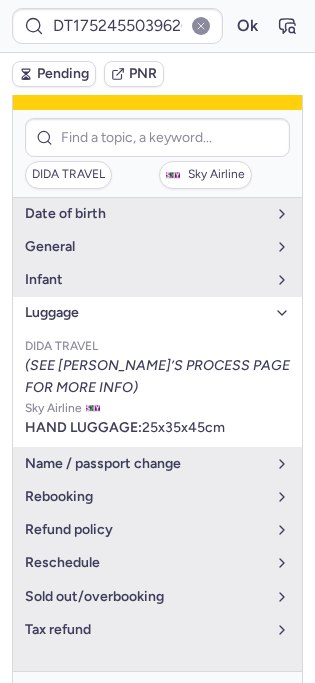 click on "luggage" at bounding box center [145, 313] 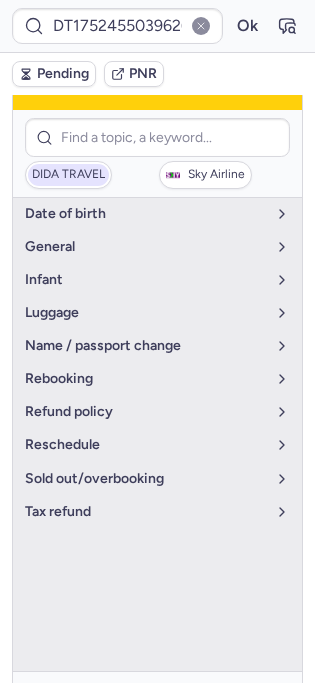 click on "DIDA TRAVEL" at bounding box center [68, 175] 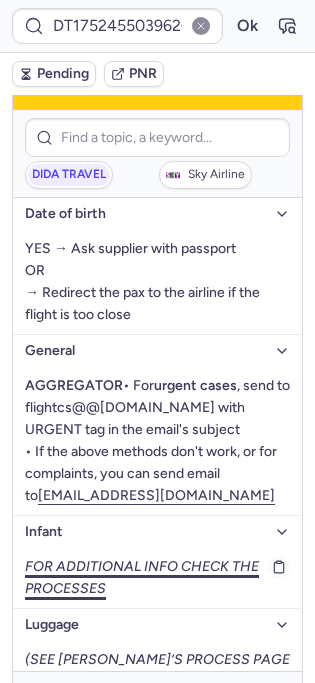 click on "FOR ADDITIONAL INFO CHECK THE PROCESSES" at bounding box center [157, 578] 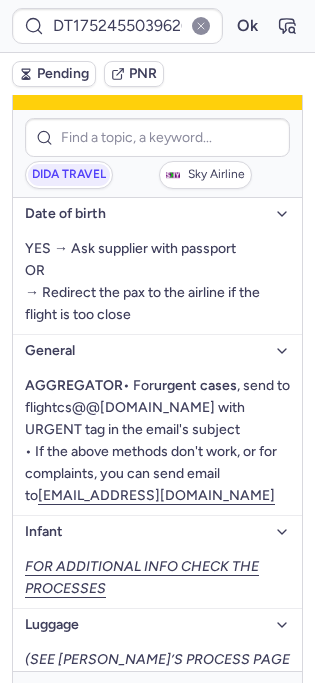 click on "Specific conditions" at bounding box center [157, 700] 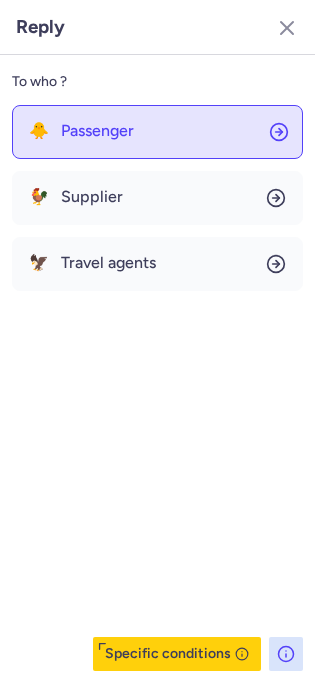click on "🐥 Passenger" 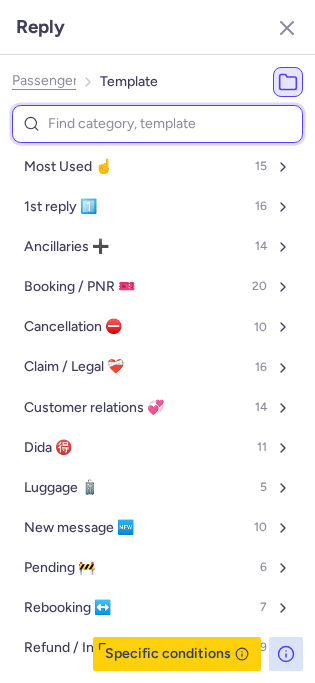 click at bounding box center [157, 124] 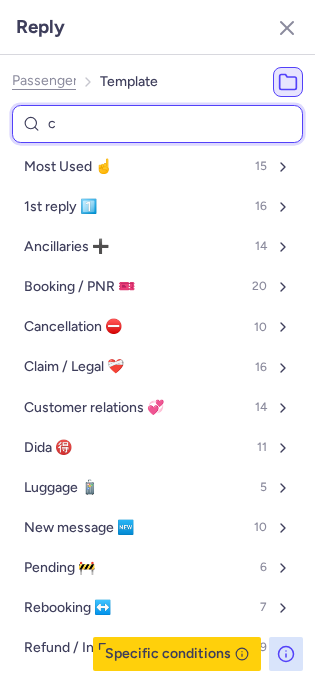 type on "ch" 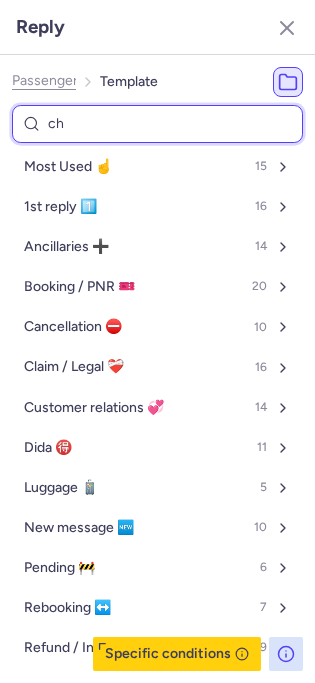 select on "en" 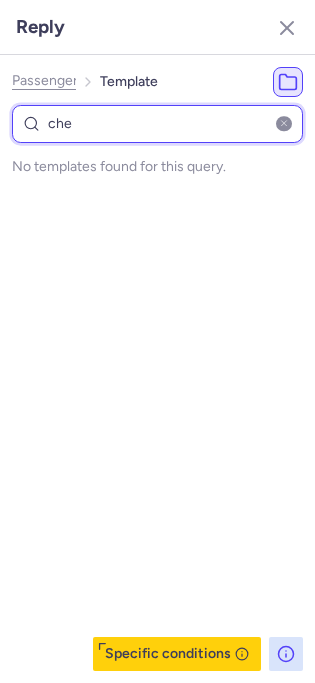 type on "ch" 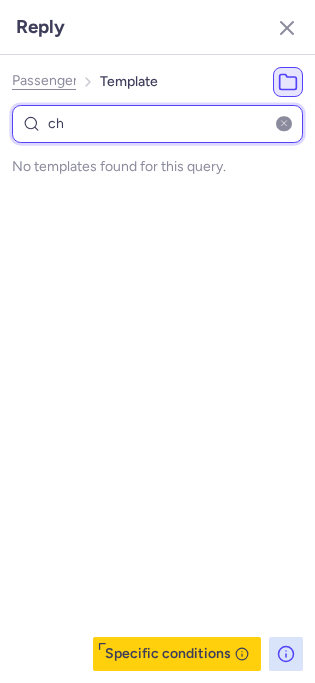 select on "en" 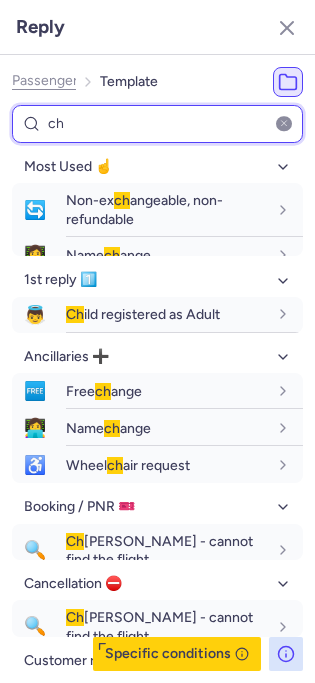 type on "c" 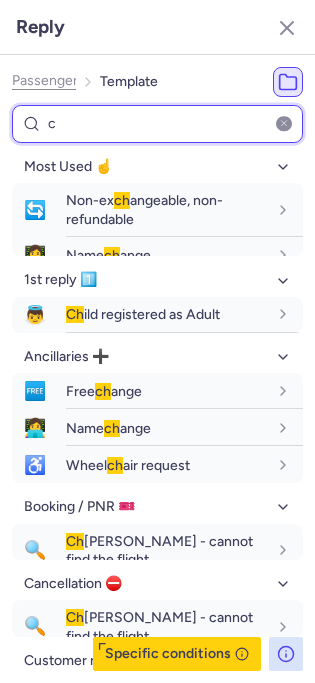 type 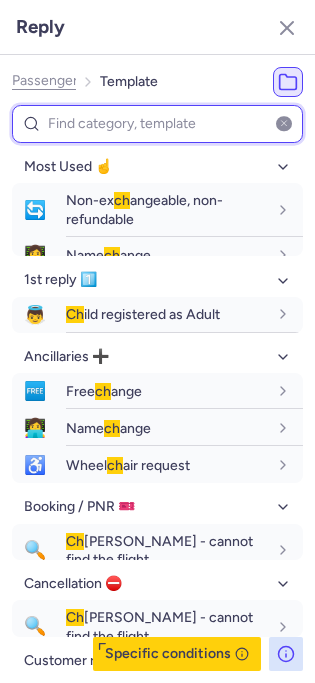 select on "en" 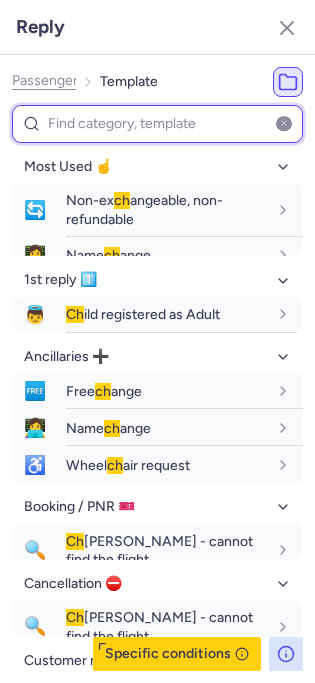 select on "en" 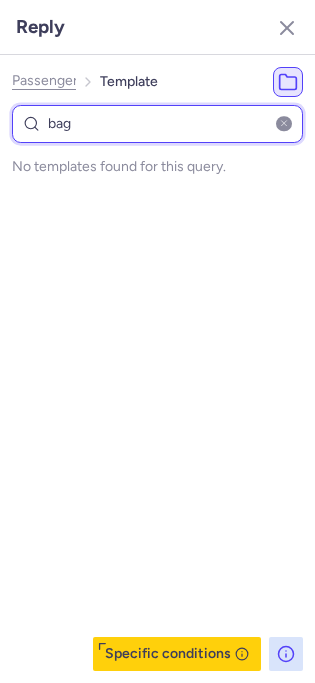 type on "ba" 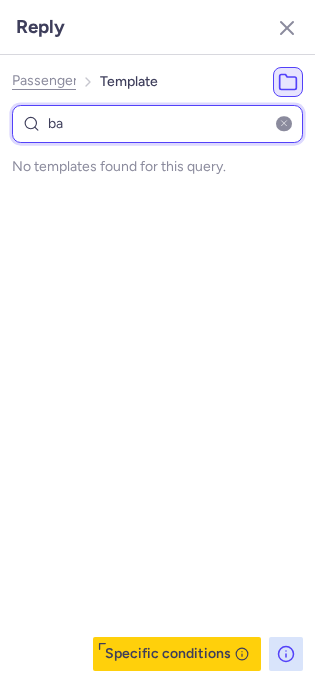 type 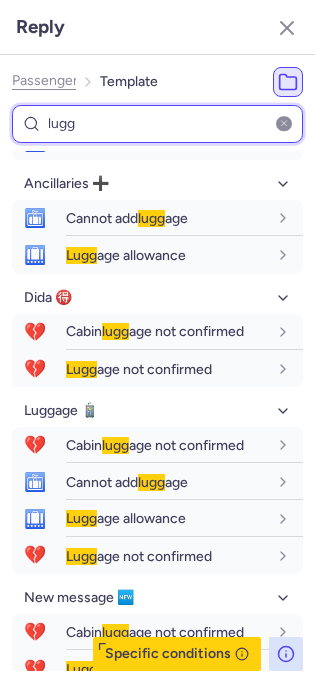 scroll, scrollTop: 172, scrollLeft: 0, axis: vertical 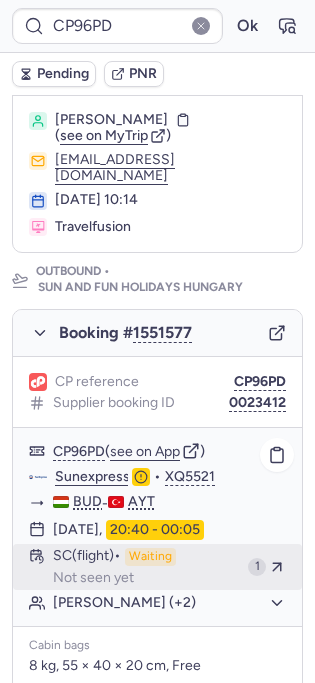 click on "Waiting" at bounding box center (150, 557) 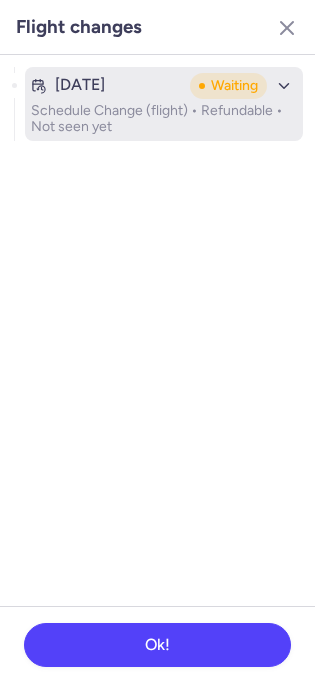 click on "Schedule Change (flight) • Refundable • Not seen yet" at bounding box center [164, 119] 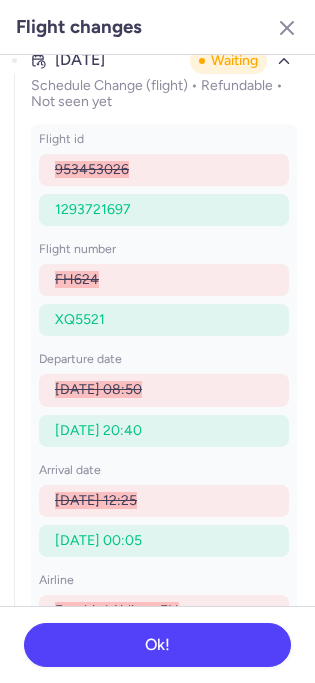 scroll, scrollTop: 0, scrollLeft: 0, axis: both 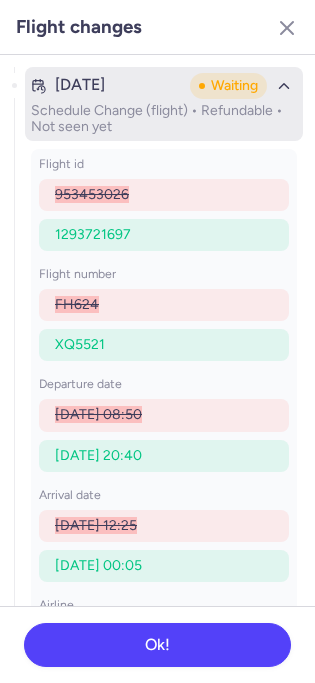 click at bounding box center (284, 86) 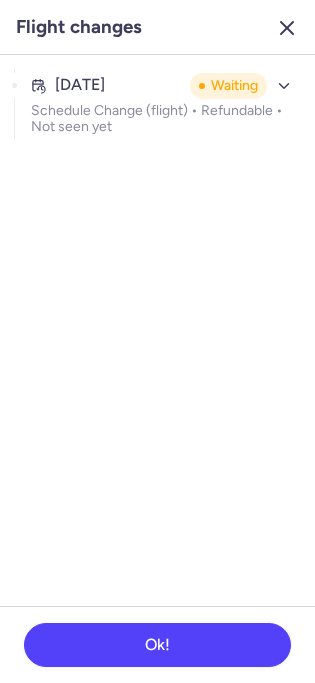 click 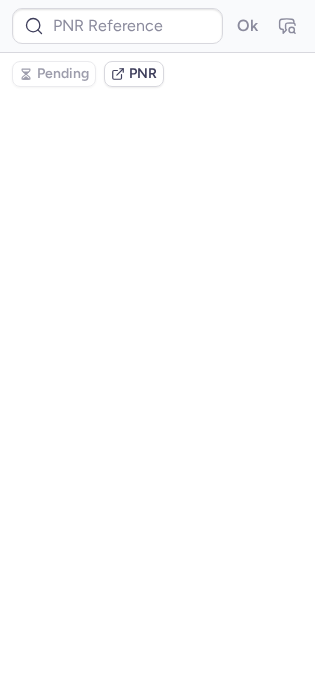 scroll, scrollTop: 0, scrollLeft: 0, axis: both 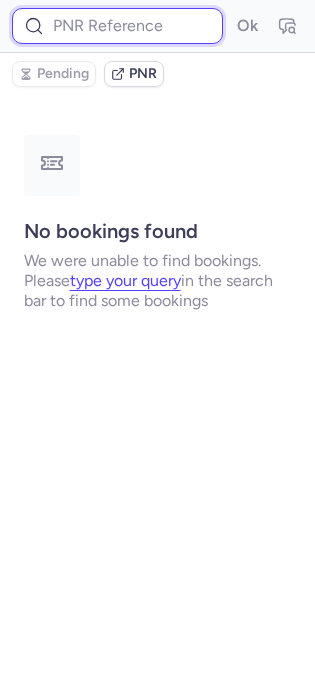 click at bounding box center (117, 26) 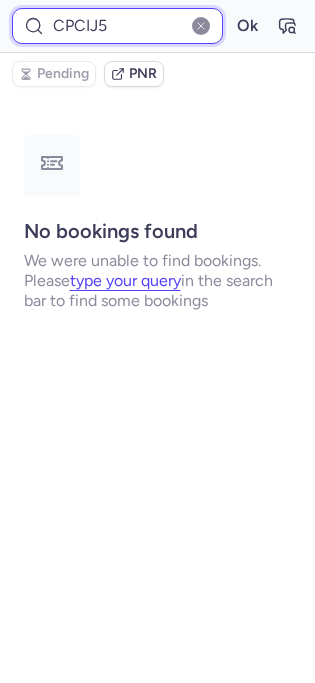 click on "Ok" at bounding box center [247, 26] 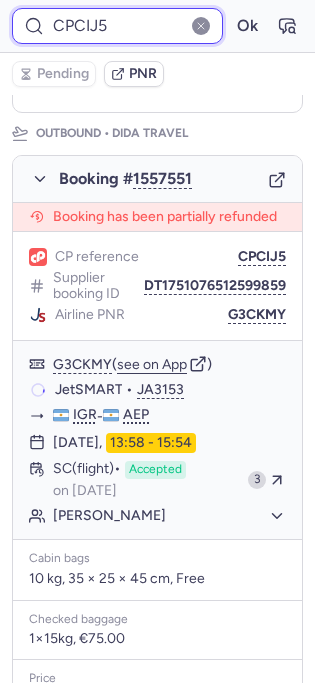 scroll, scrollTop: 406, scrollLeft: 0, axis: vertical 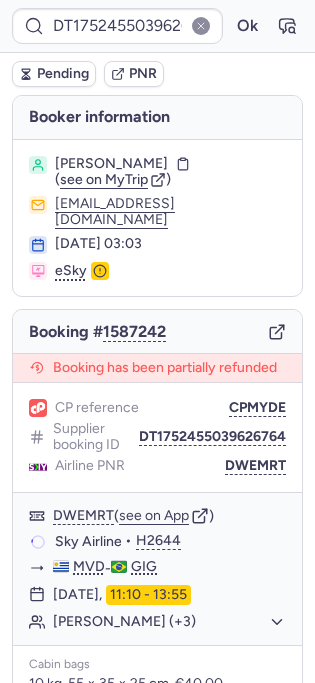click on "Booking # 1587242" at bounding box center [157, 332] 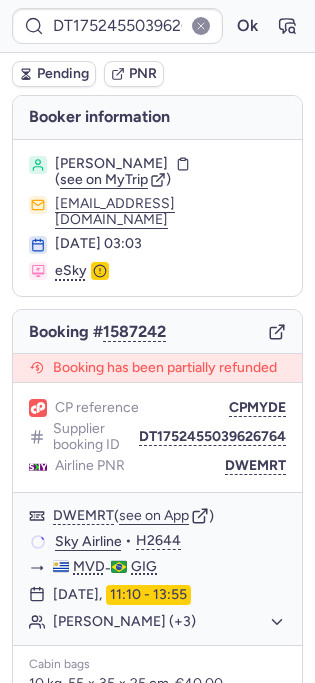 click 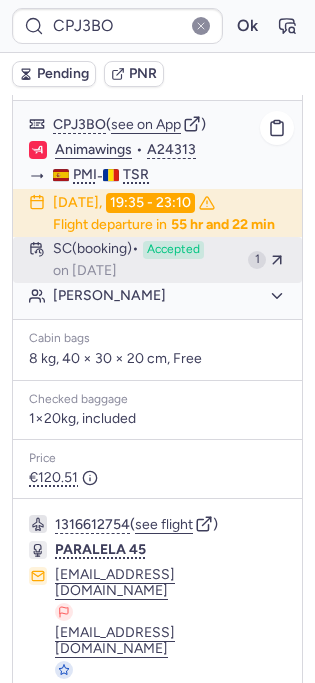 scroll, scrollTop: 402, scrollLeft: 0, axis: vertical 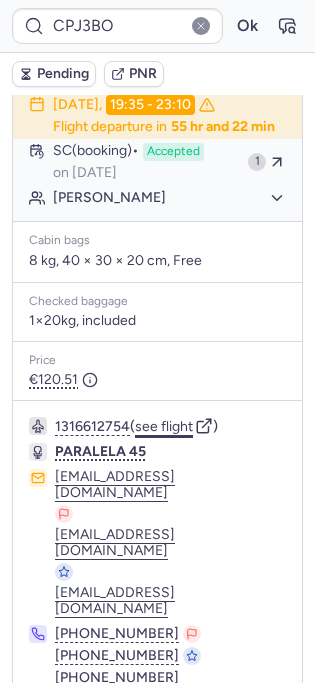 click on "see flight" 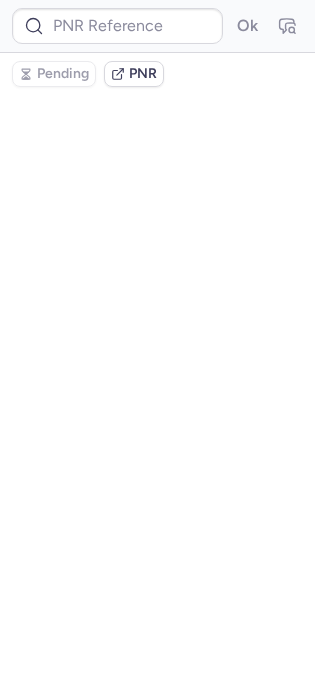 scroll, scrollTop: 0, scrollLeft: 0, axis: both 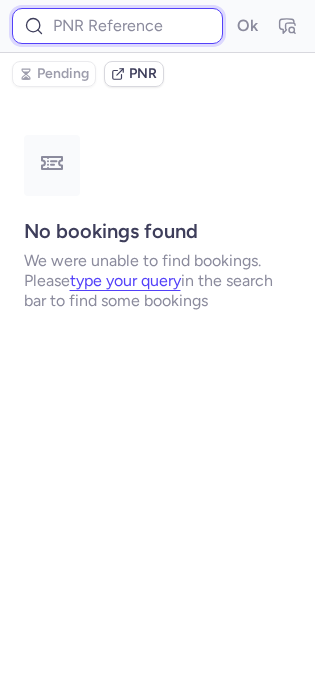click at bounding box center [117, 26] 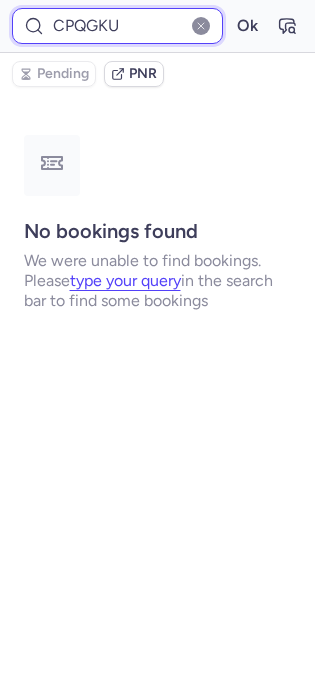 click on "Ok" at bounding box center (247, 26) 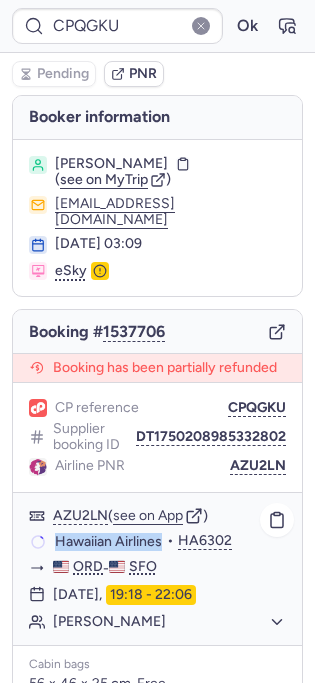drag, startPoint x: 48, startPoint y: 534, endPoint x: 160, endPoint y: 542, distance: 112.28535 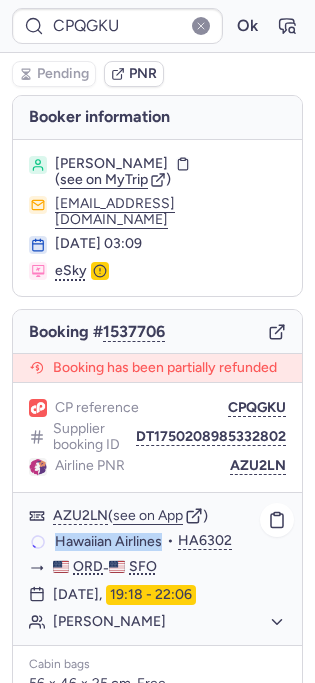 click on "Hawaiian Airlines  •  HA6302" 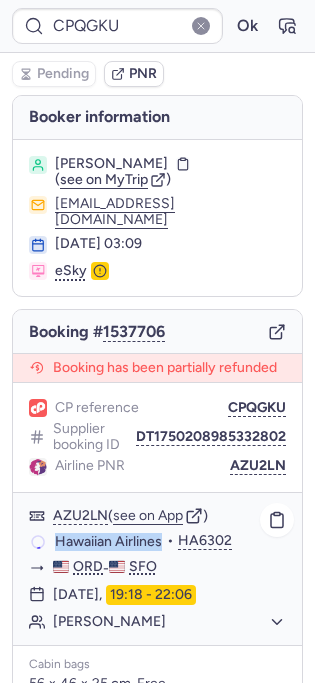 copy on "Hawaiian Airlines" 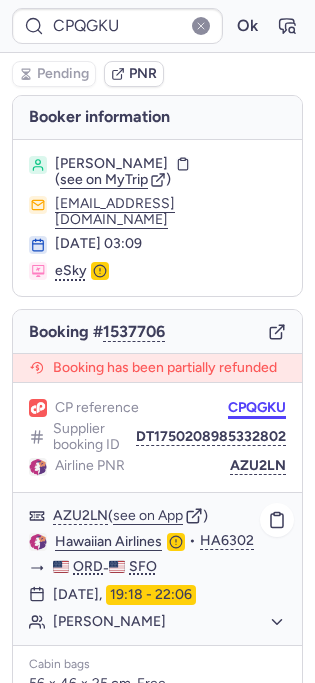 click on "CPQGKU" at bounding box center [257, 408] 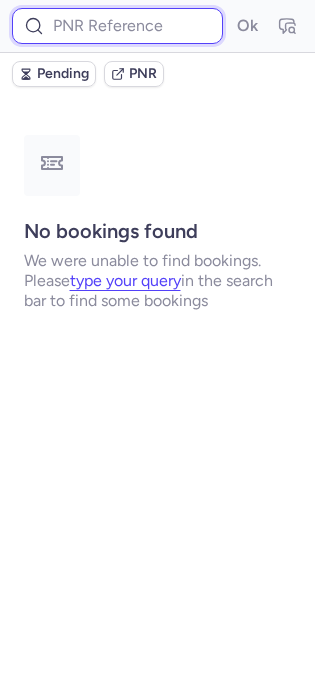 click at bounding box center [117, 26] 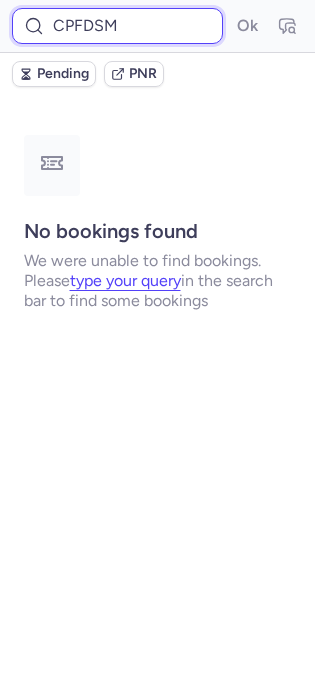 click on "Ok" at bounding box center (247, 26) 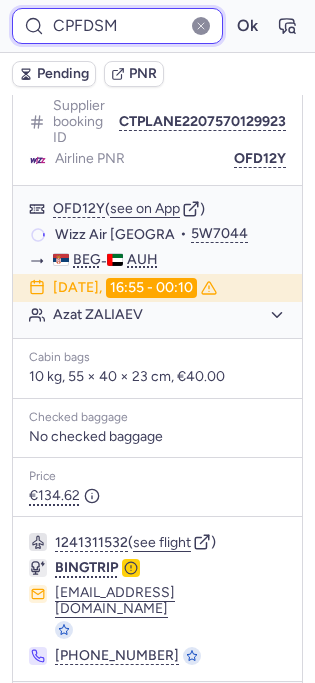 scroll, scrollTop: 292, scrollLeft: 0, axis: vertical 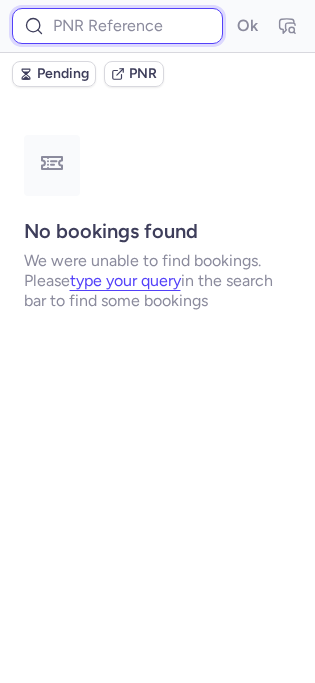 click at bounding box center [117, 26] 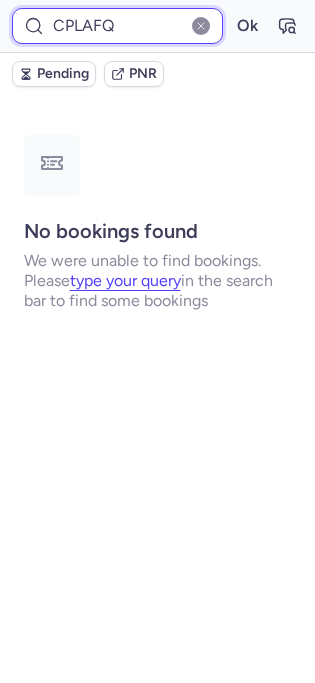click on "Ok" at bounding box center [247, 26] 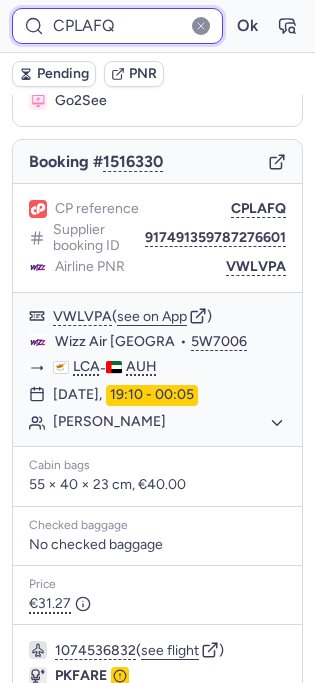 scroll, scrollTop: 0, scrollLeft: 0, axis: both 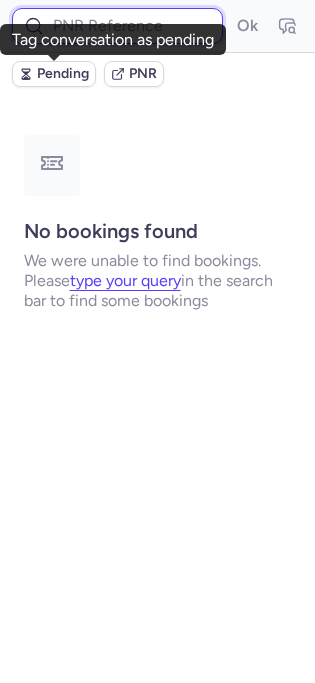 click at bounding box center (117, 26) 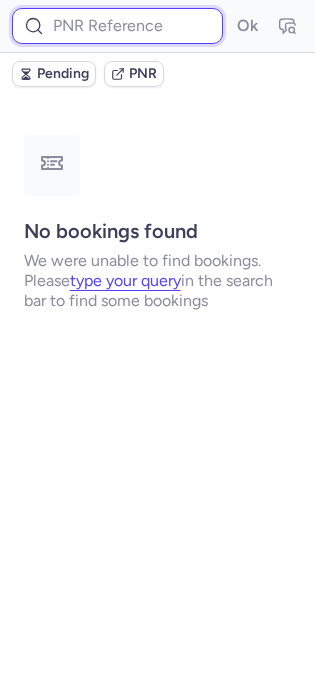 paste on "CPT6LA" 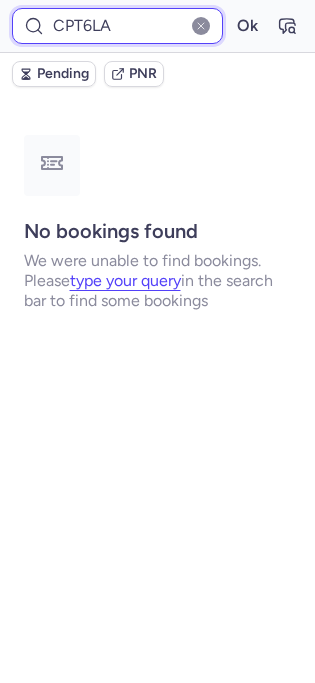 type on "CPT6LA" 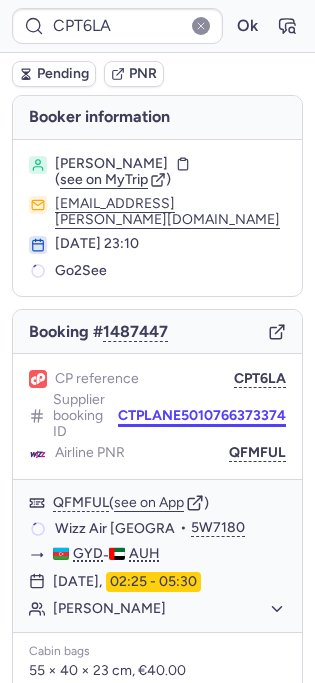 click on "CTPLANE5010766373374" at bounding box center (202, 416) 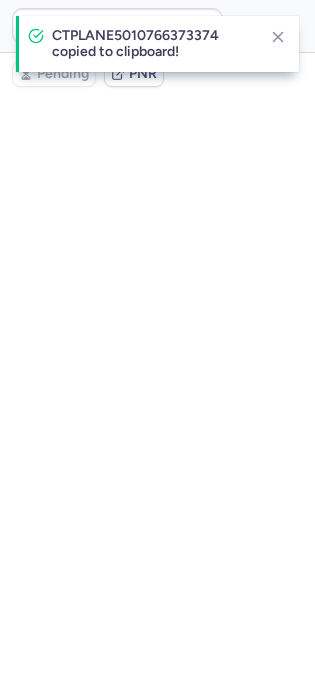 scroll, scrollTop: 0, scrollLeft: 0, axis: both 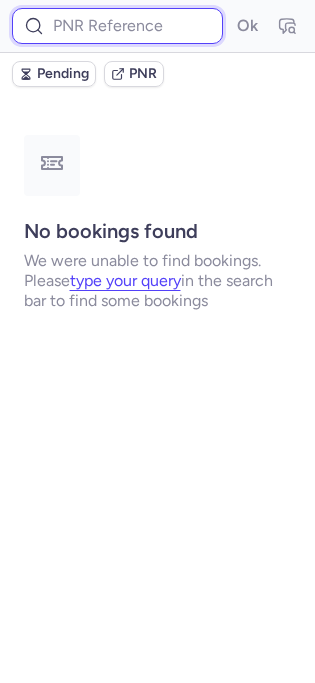 click at bounding box center [117, 26] 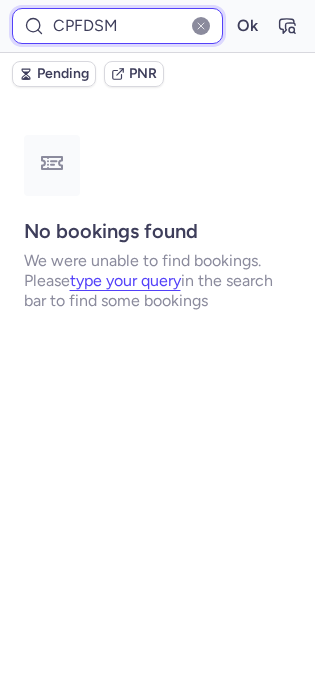 click on "Ok" at bounding box center (247, 26) 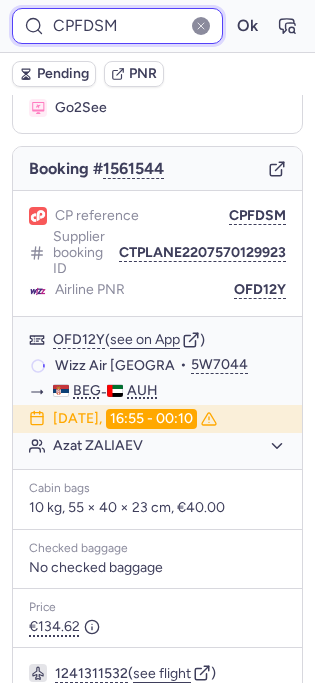 scroll, scrollTop: 304, scrollLeft: 0, axis: vertical 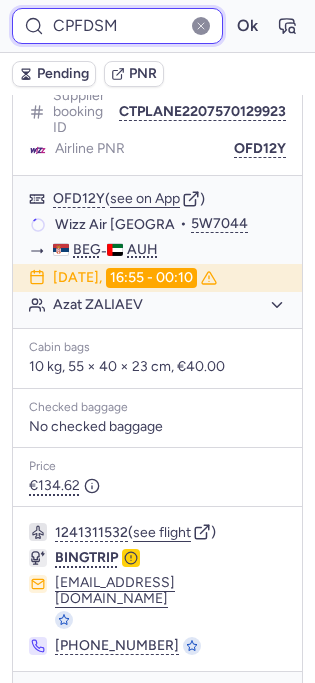 click on "CPFDSM" at bounding box center (117, 26) 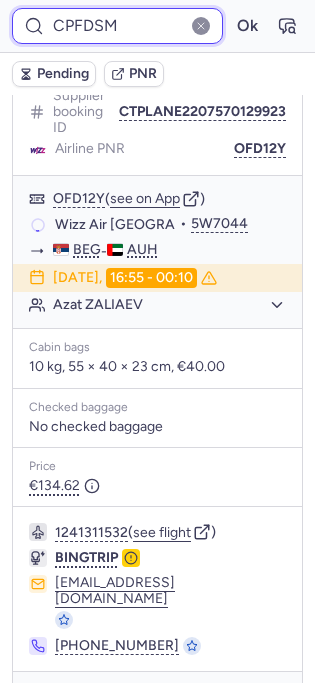 click on "CPFDSM" at bounding box center (117, 26) 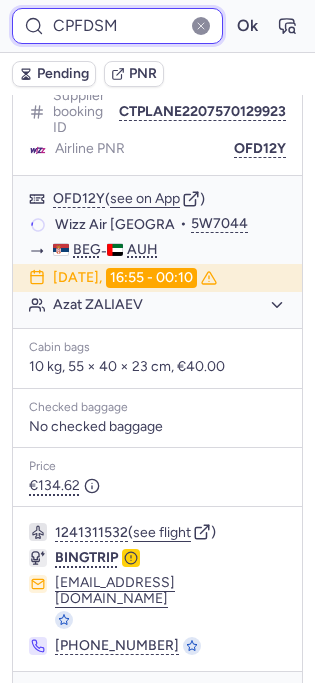 paste on "T6LA" 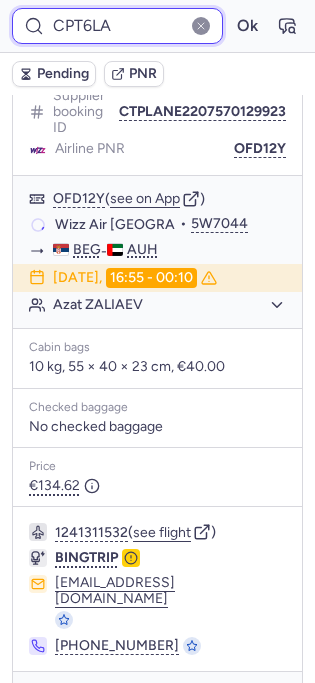 type on "CPT6LA" 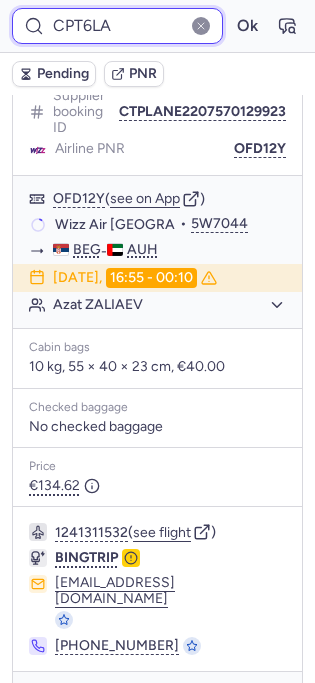 click on "Ok" at bounding box center (247, 26) 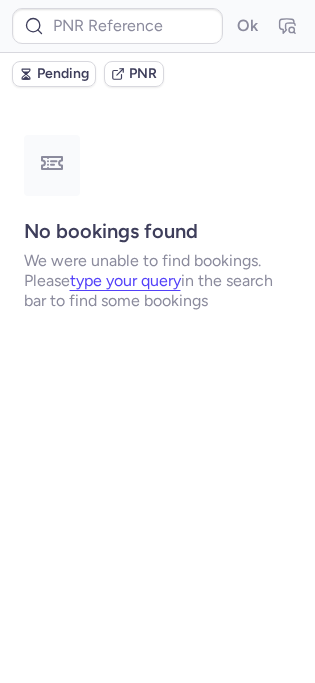 scroll, scrollTop: 0, scrollLeft: 0, axis: both 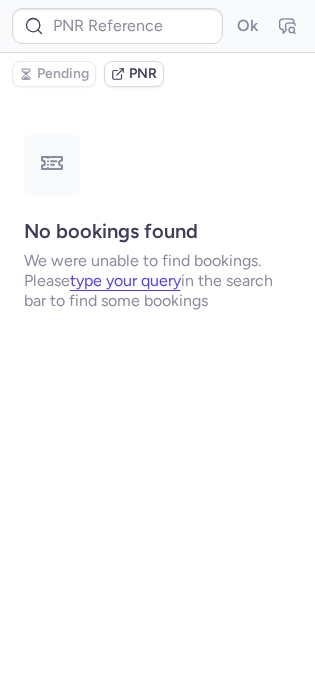 type on "CPJ3BO" 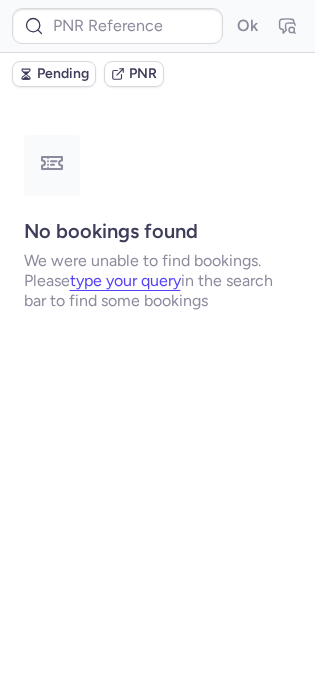 type on "CPJ3BO" 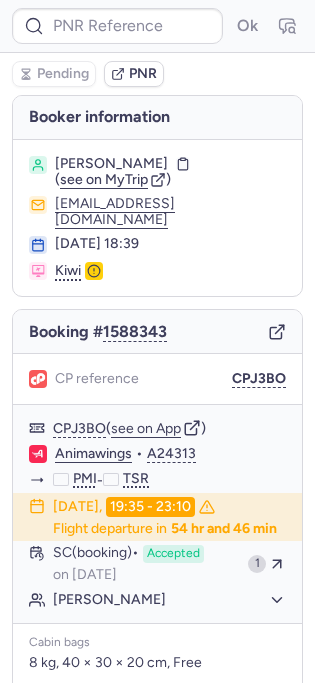 type on "CPJ3BO" 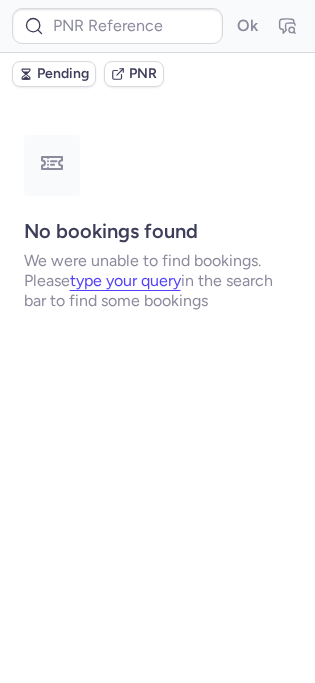 type on "CPRMCK" 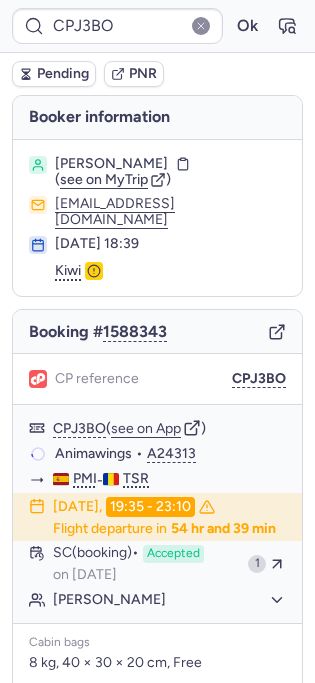 type on "CP5NXC" 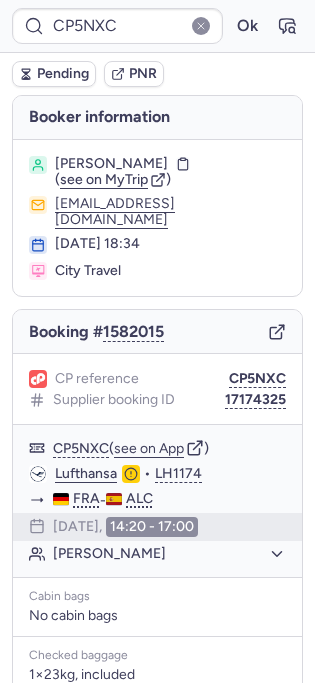 type 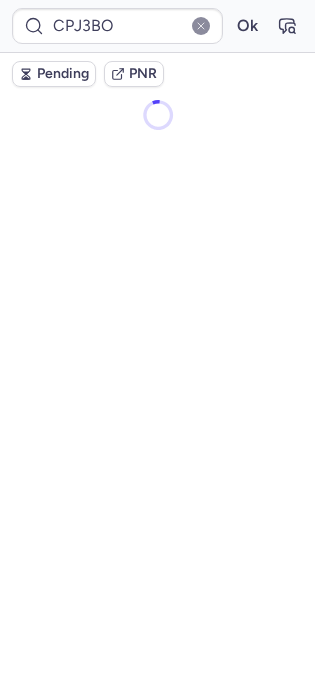 scroll, scrollTop: 0, scrollLeft: 0, axis: both 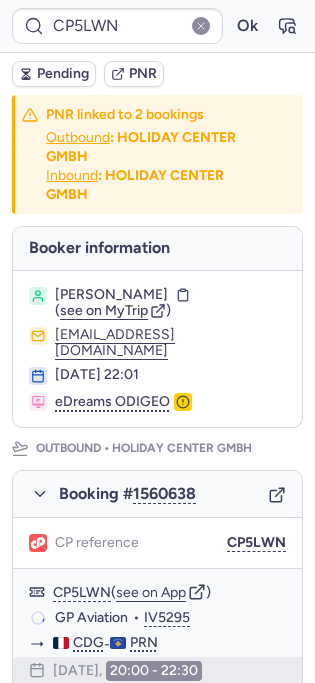 type on "13037222" 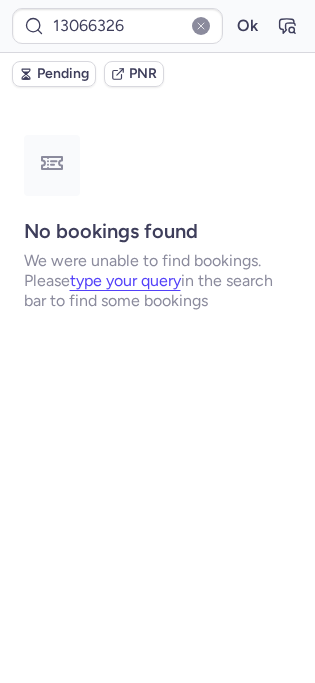 type on "CPJ3BO" 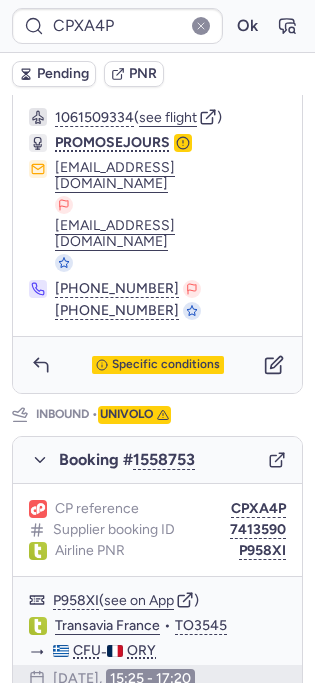scroll, scrollTop: 1157, scrollLeft: 0, axis: vertical 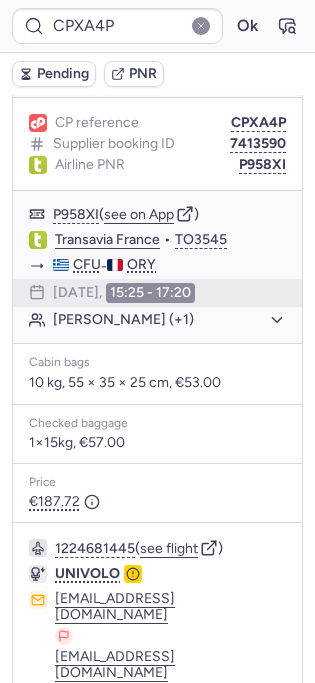 type on "CP9QMS" 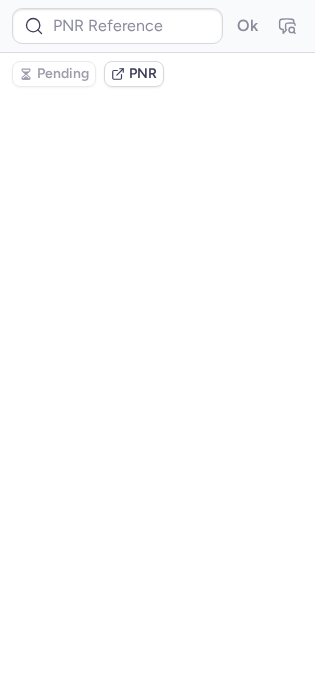 scroll, scrollTop: 0, scrollLeft: 0, axis: both 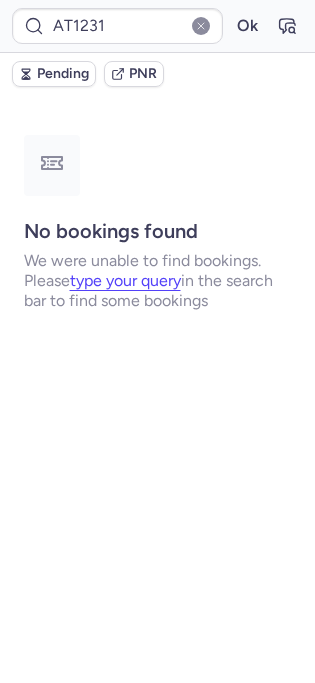 type on "CPJ3BO" 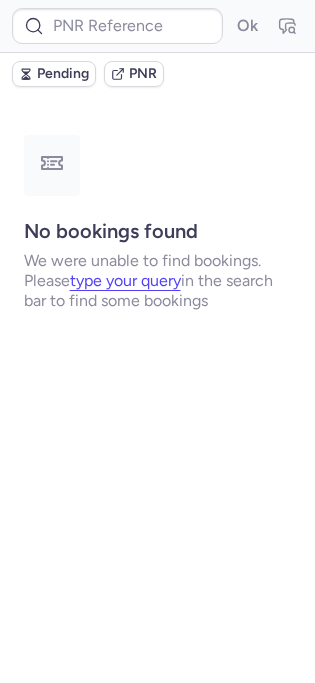 type on "CPONGF" 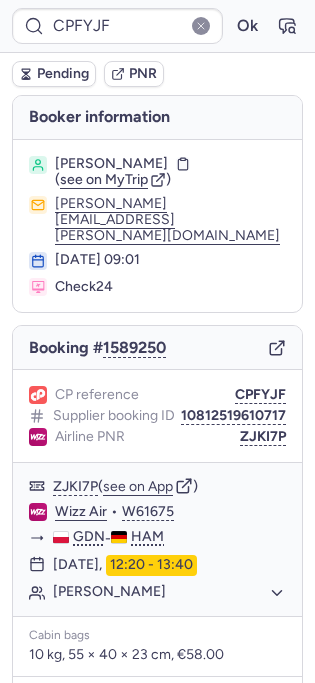 type on "CPXA4P" 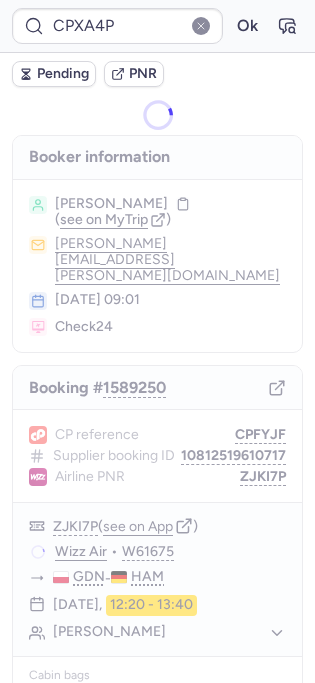 type 